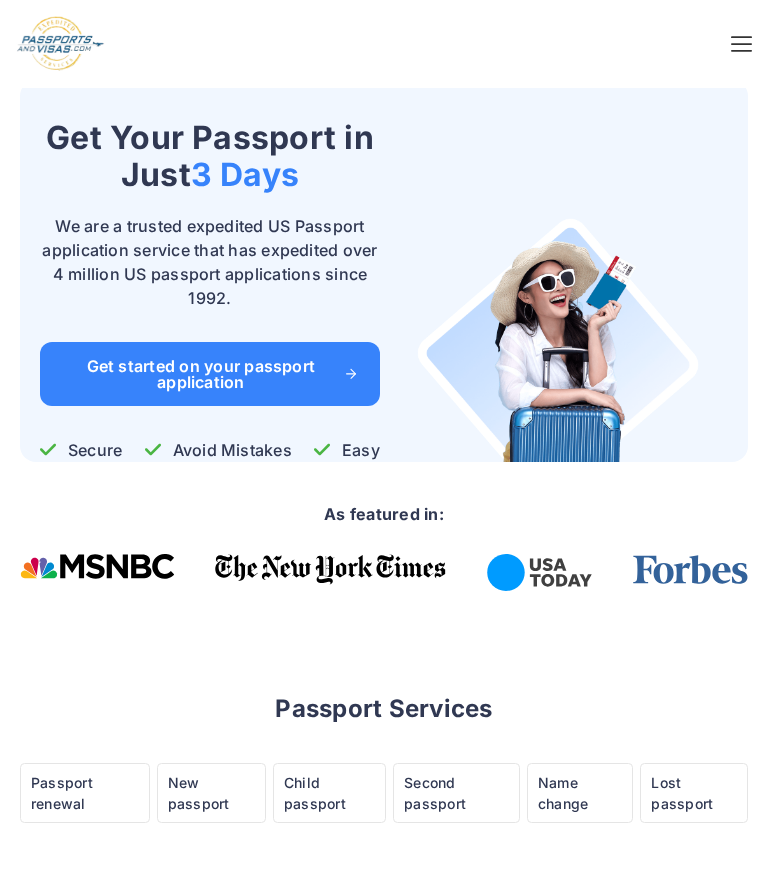 scroll, scrollTop: 0, scrollLeft: 0, axis: both 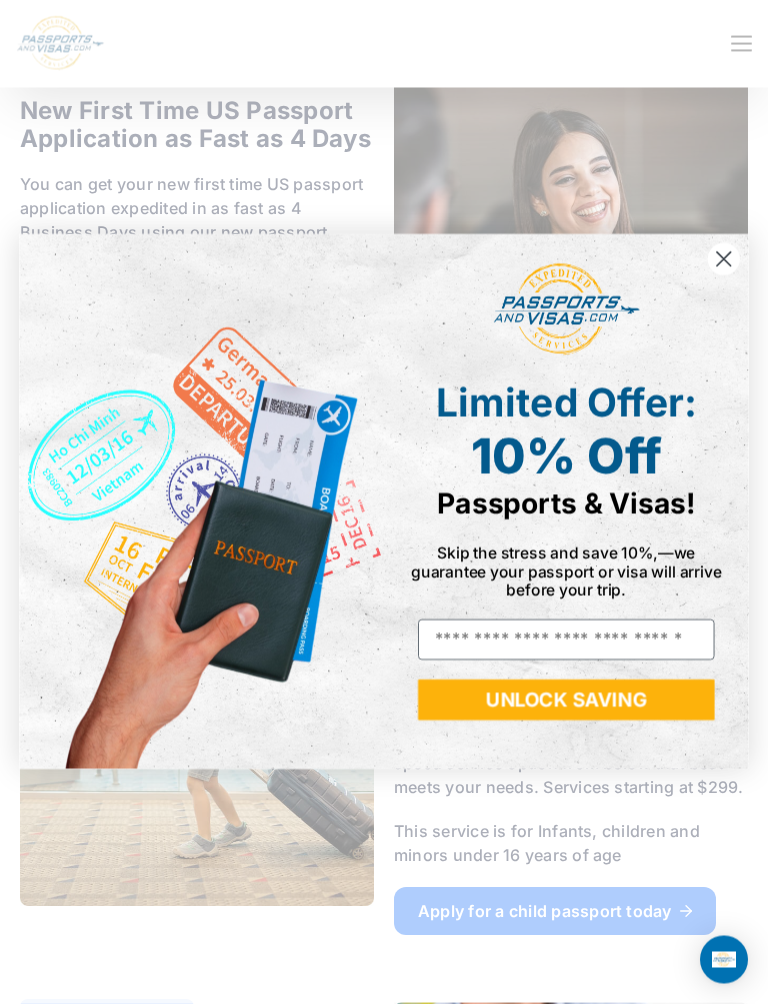click 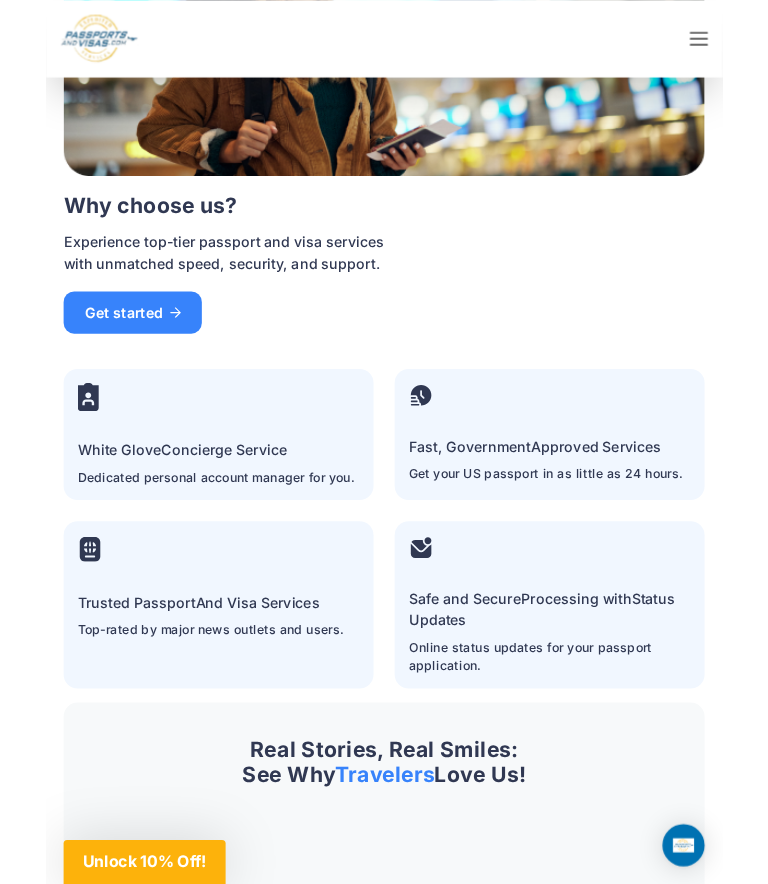 scroll, scrollTop: 8158, scrollLeft: 0, axis: vertical 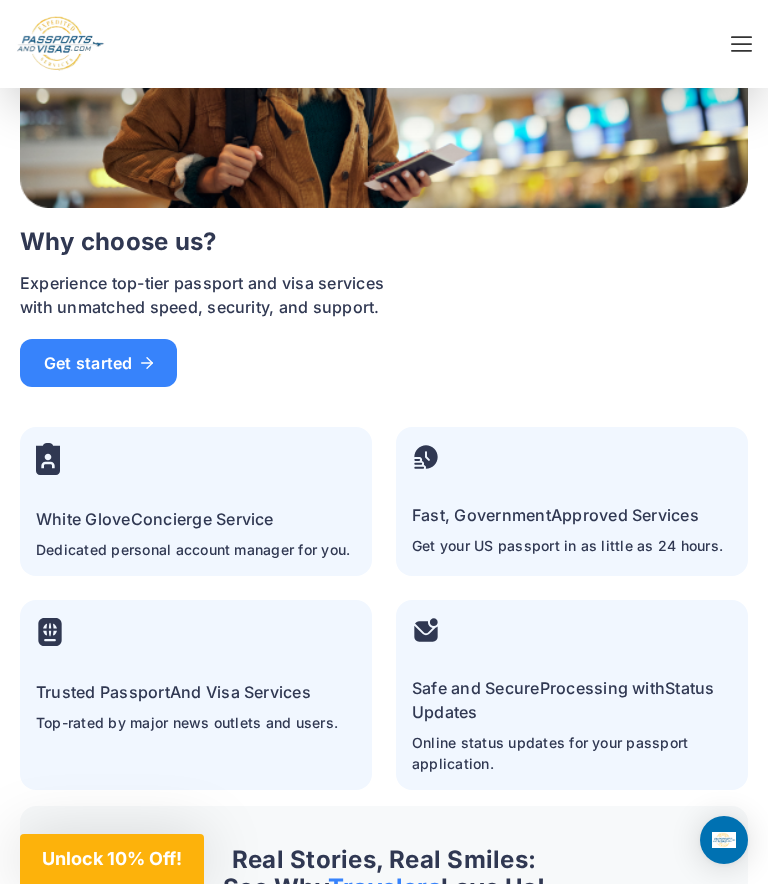 click at bounding box center [741, 44] 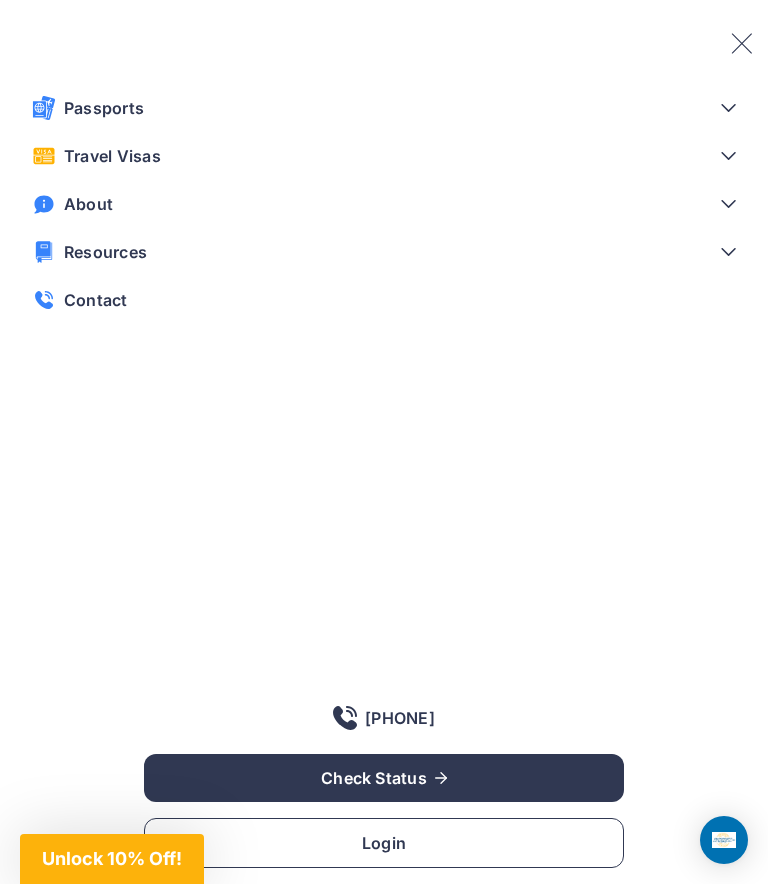 click on "About" at bounding box center [88, 204] 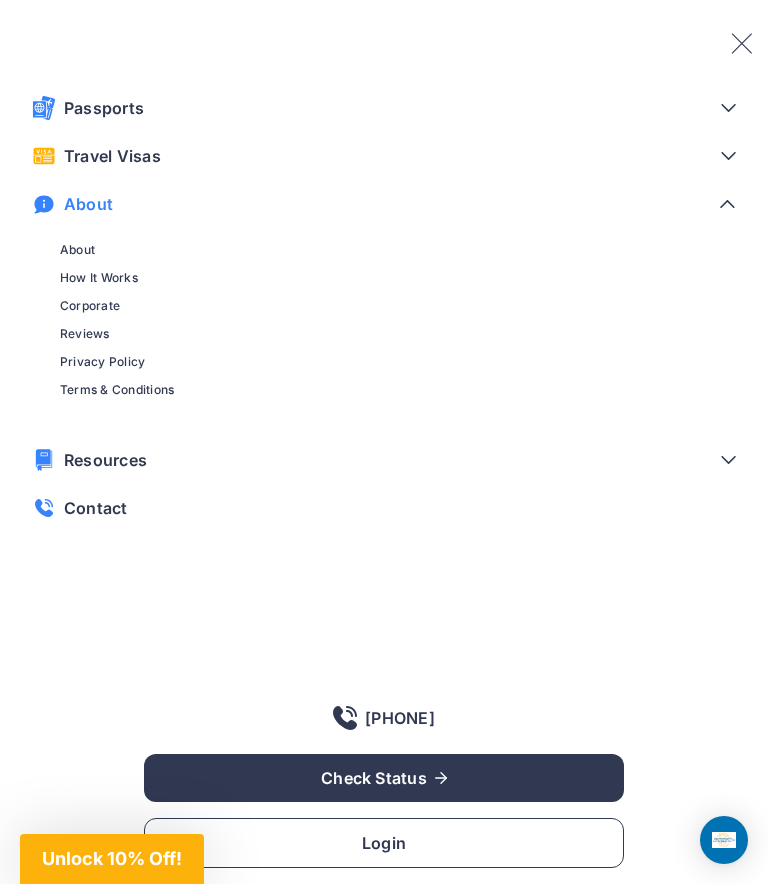 click on "How It Works" at bounding box center (99, 277) 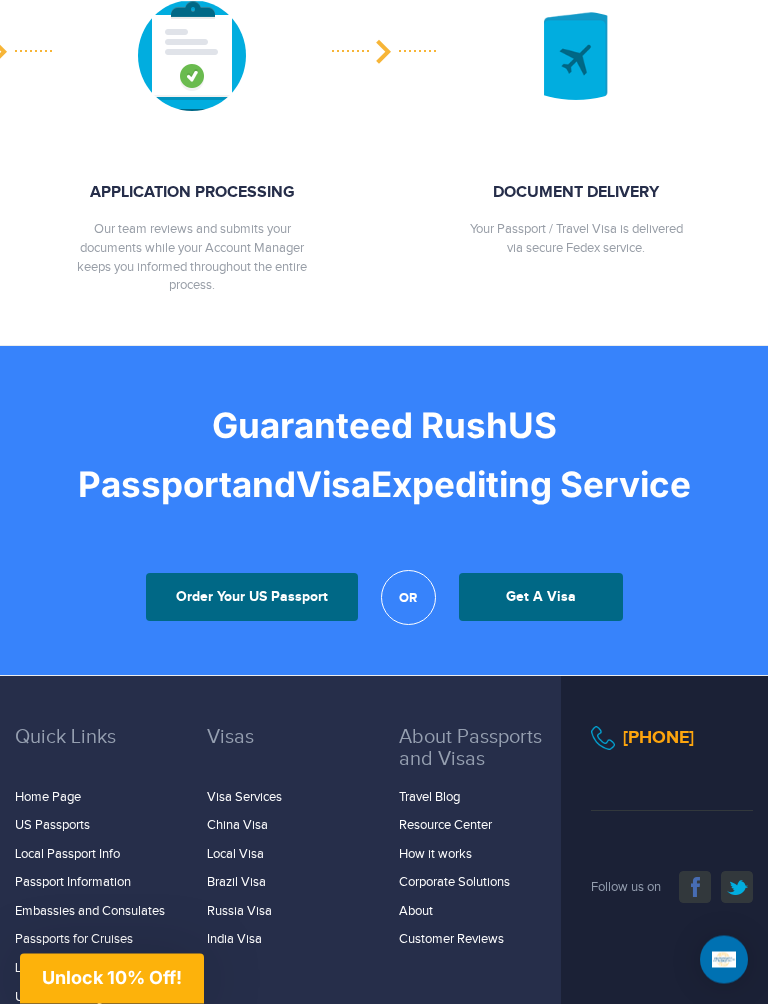 scroll, scrollTop: 1433, scrollLeft: 0, axis: vertical 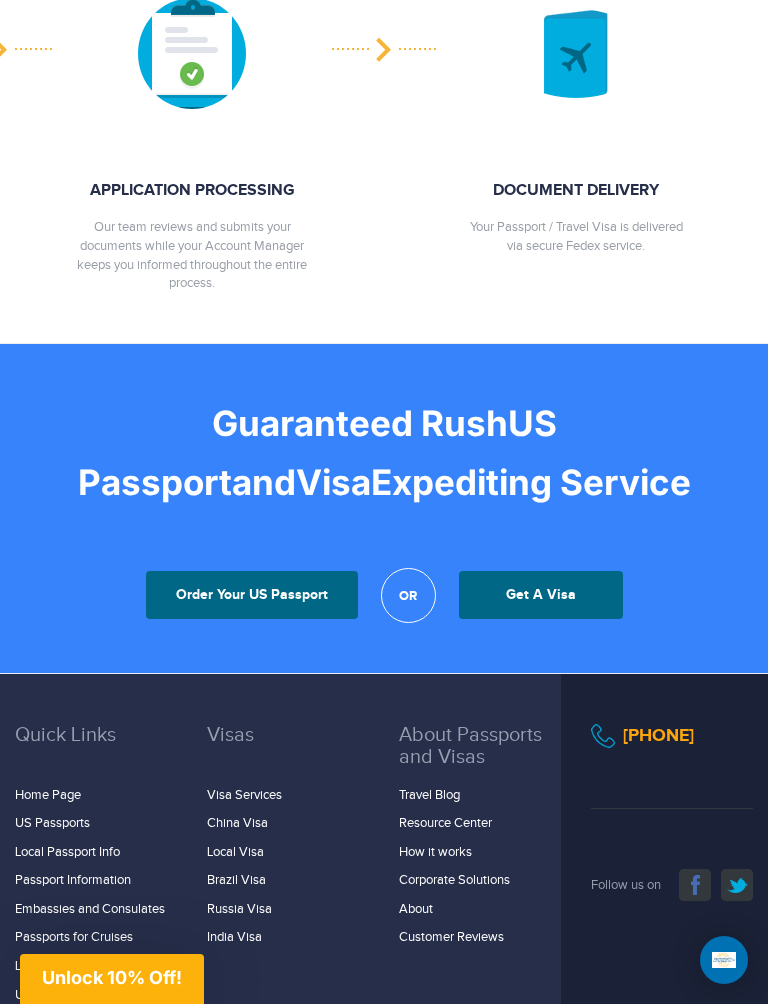 click on "Passport Information" at bounding box center [73, 880] 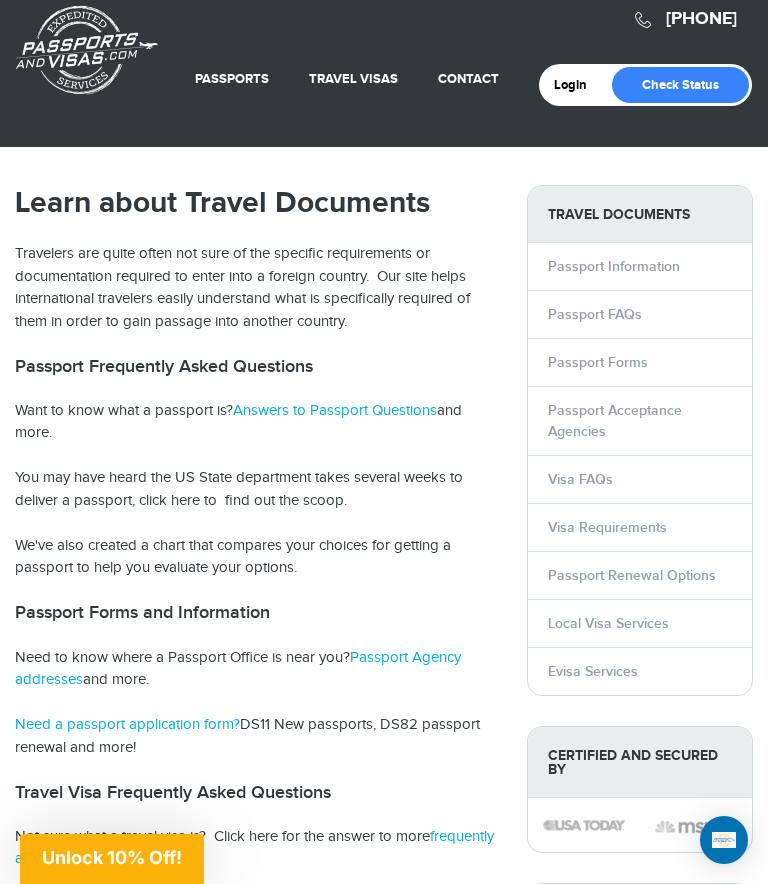 scroll, scrollTop: 0, scrollLeft: 0, axis: both 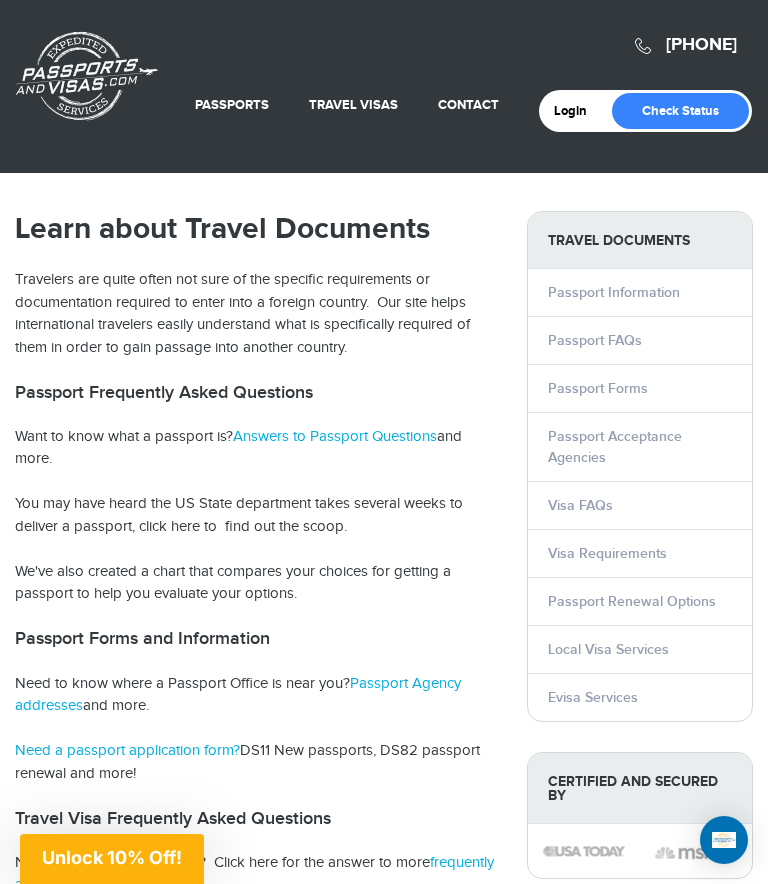 click on "Passport Information" at bounding box center [614, 292] 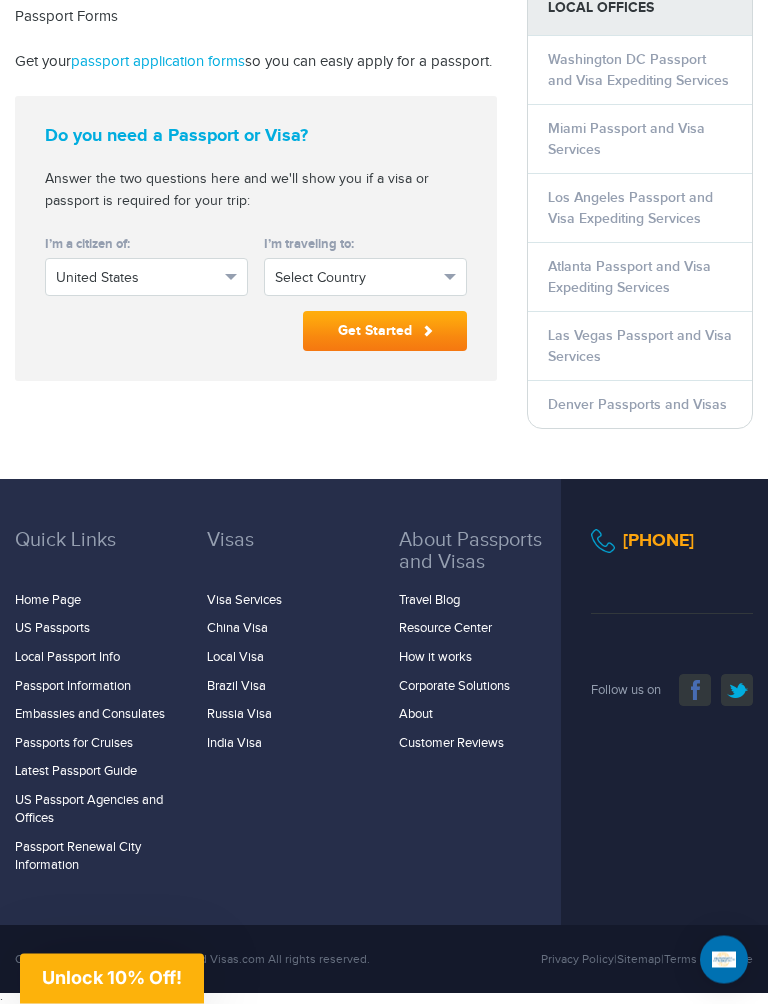 scroll, scrollTop: 935, scrollLeft: 0, axis: vertical 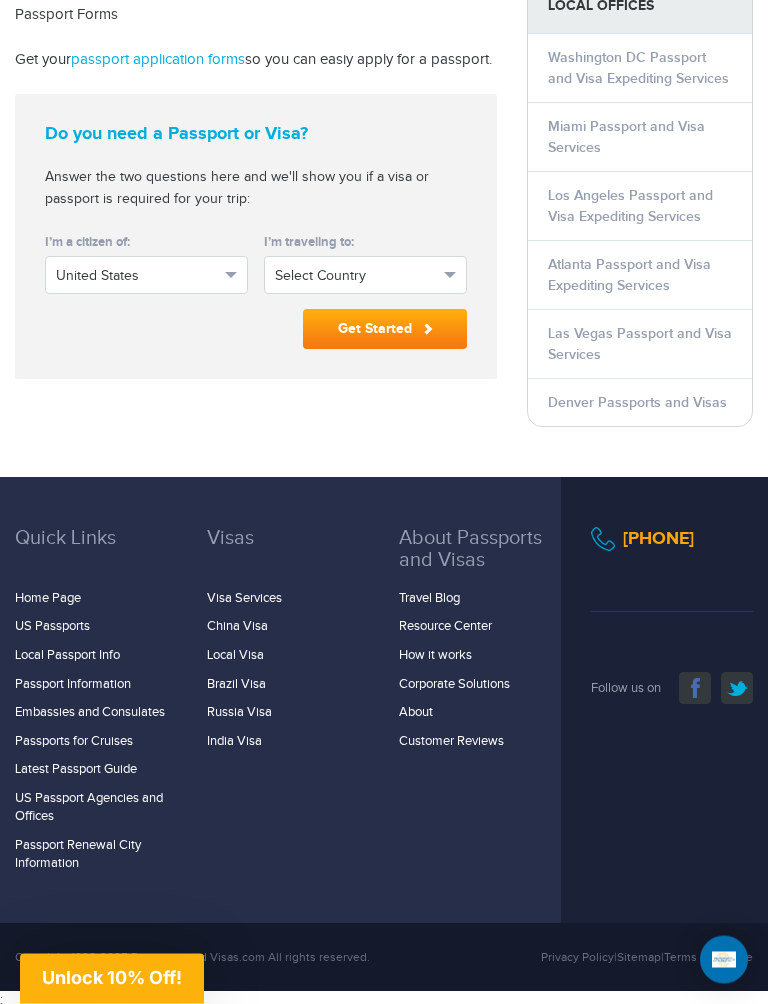 click on "Resource Center" at bounding box center [445, 627] 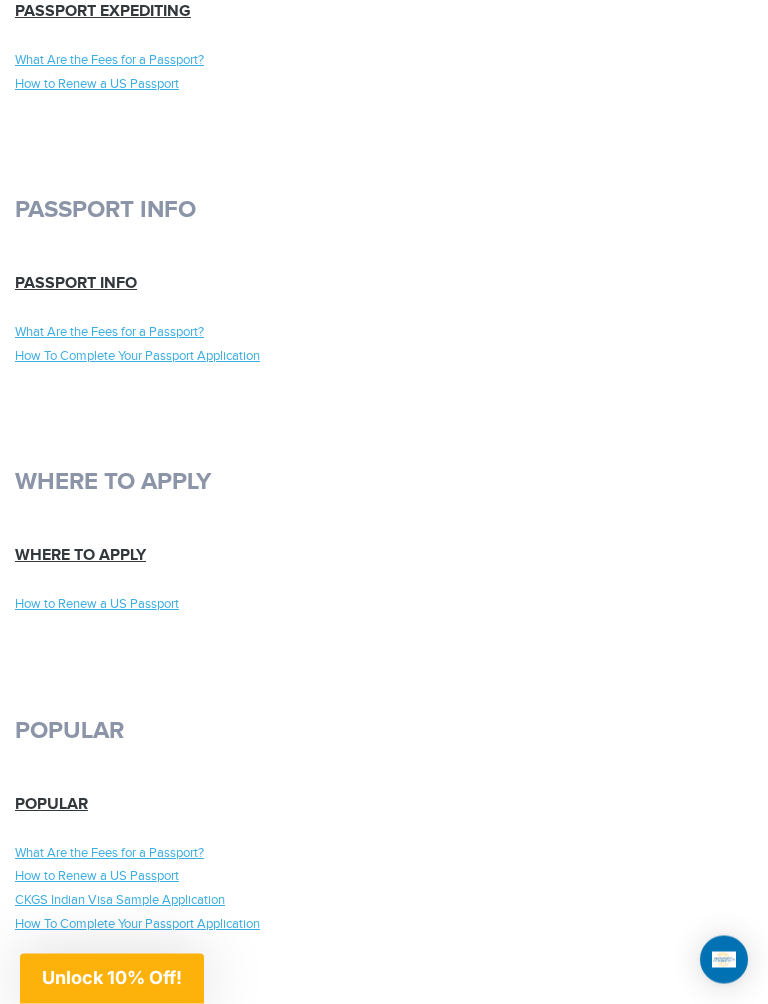 scroll, scrollTop: 4767, scrollLeft: 0, axis: vertical 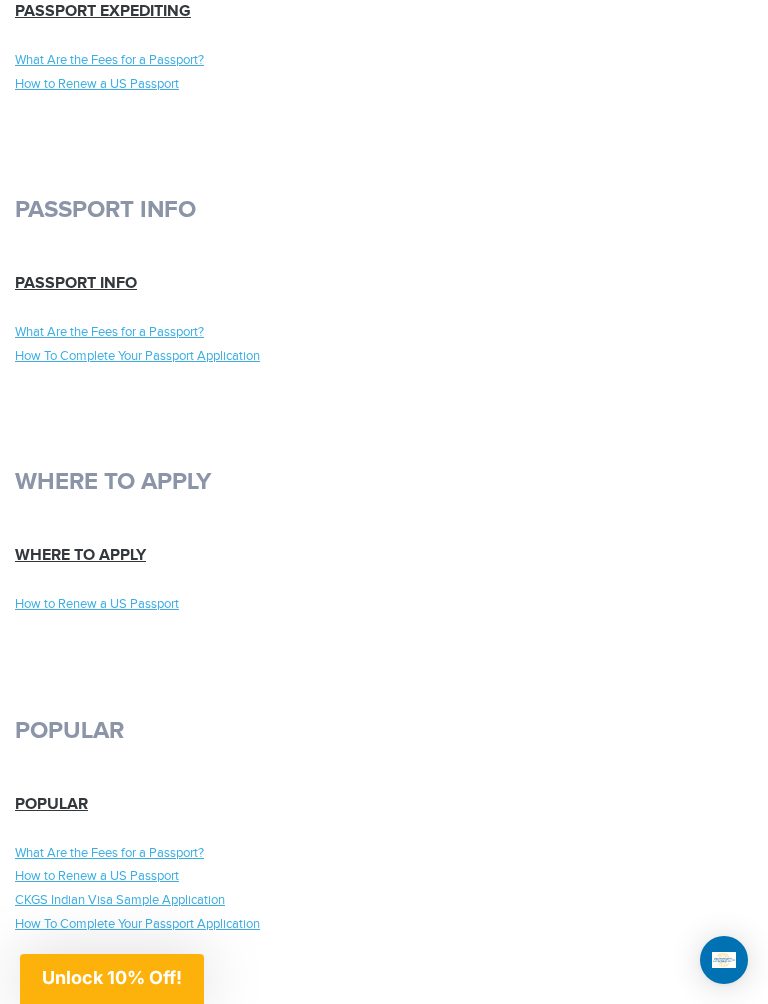 click on "What Are the Fees for a Passport?" at bounding box center [192, 853] 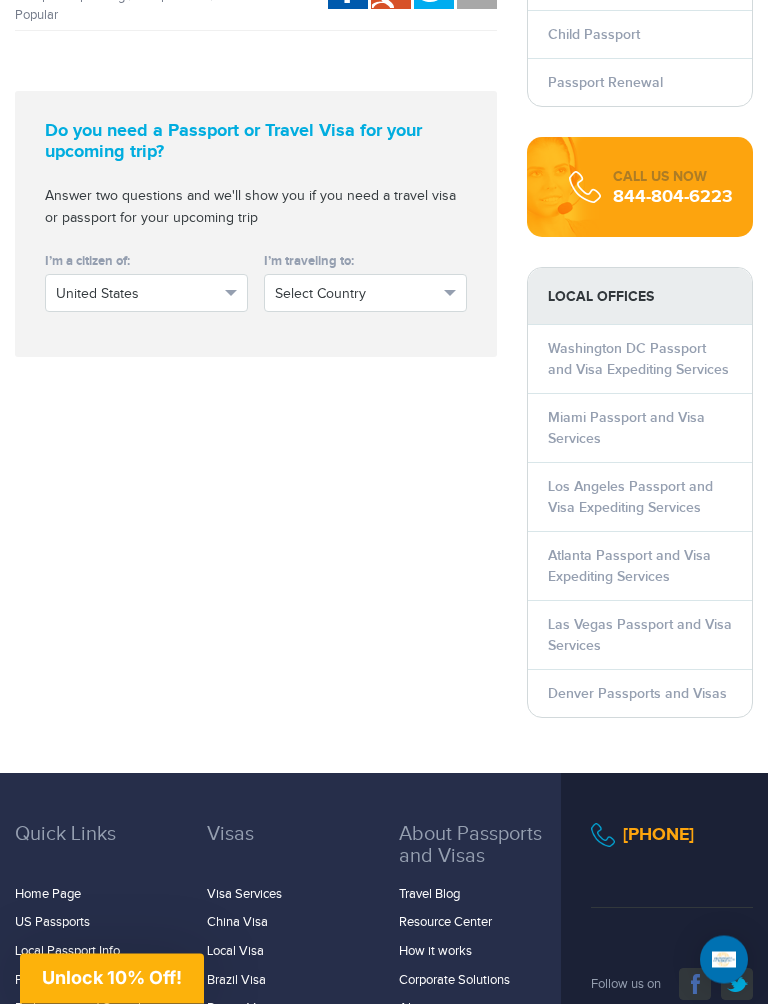scroll, scrollTop: 2683, scrollLeft: 0, axis: vertical 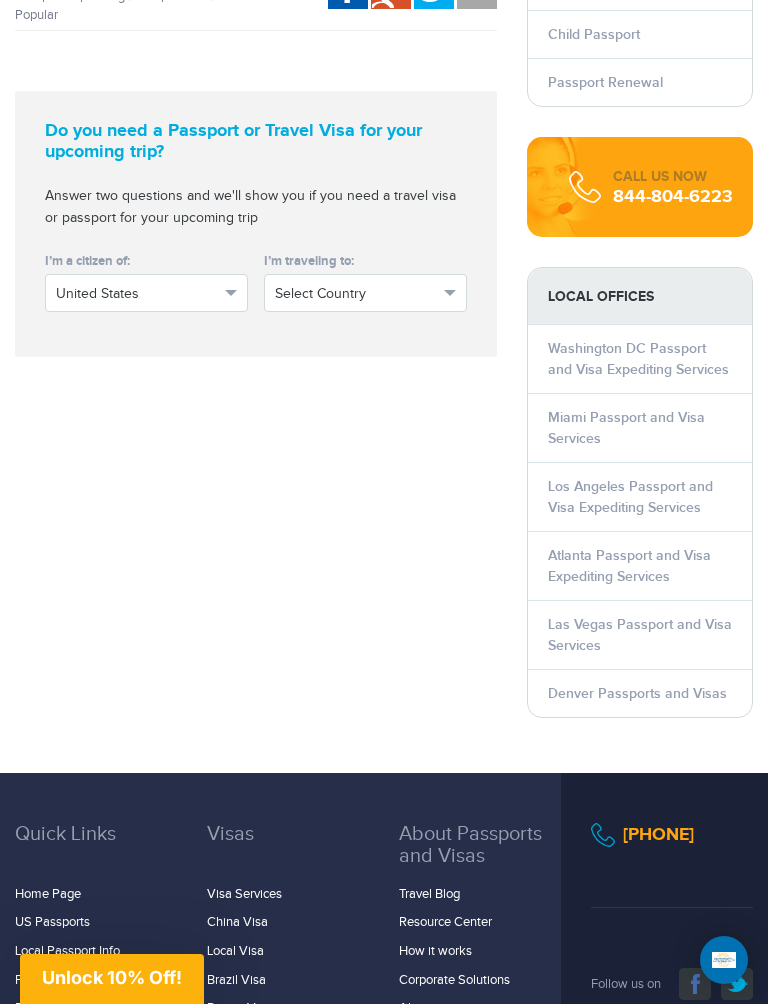 click on "Las Vegas Passport and Visa Services" at bounding box center [640, 635] 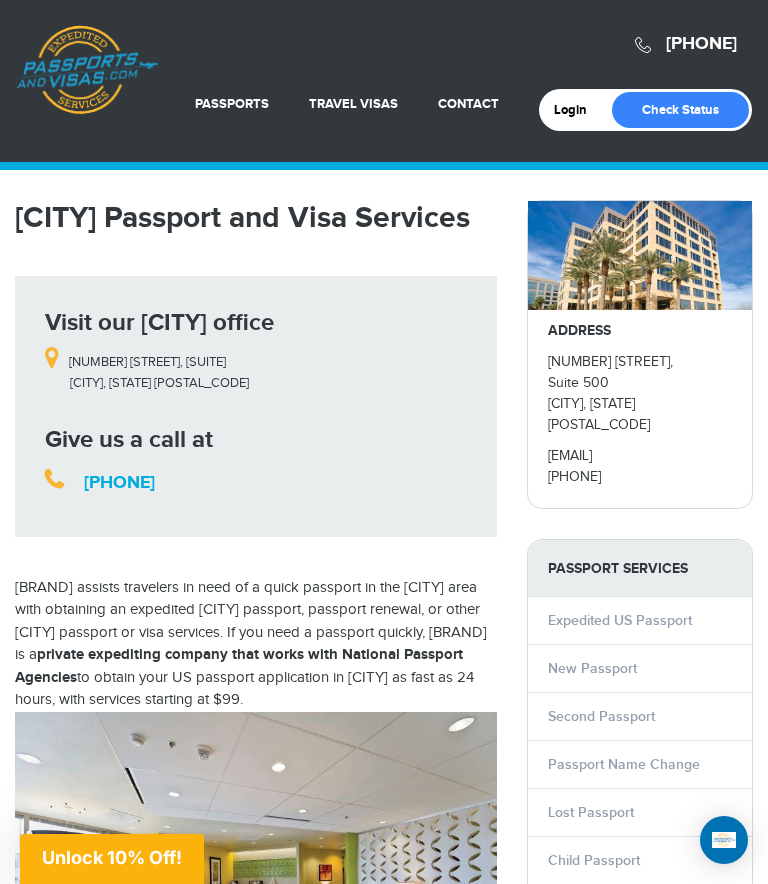 scroll, scrollTop: 0, scrollLeft: 0, axis: both 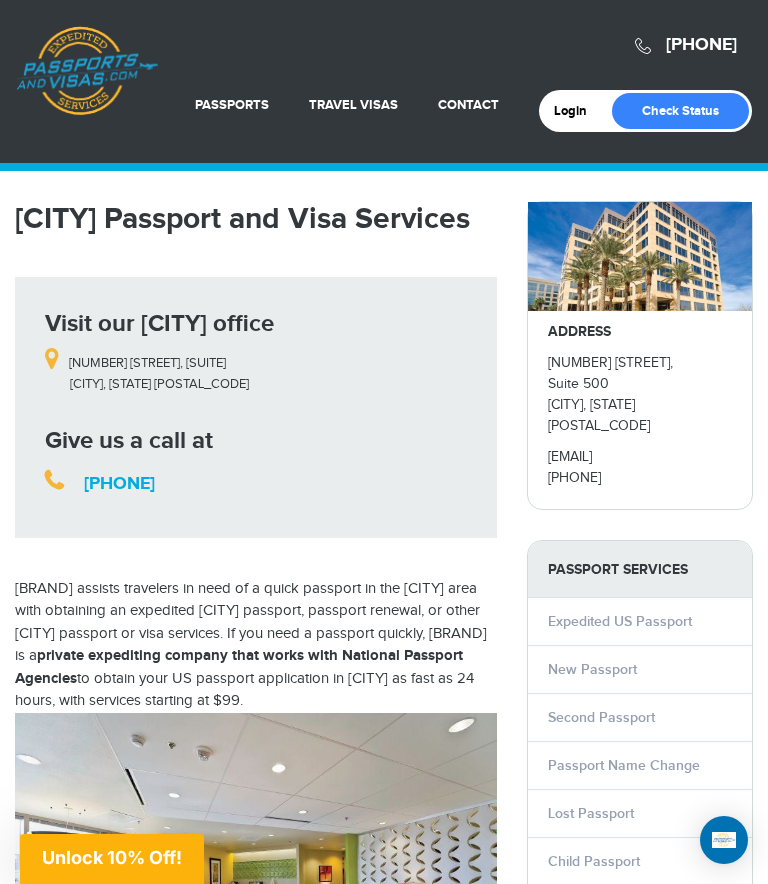 click on "US Passport FAQ" at bounding box center (192, 448) 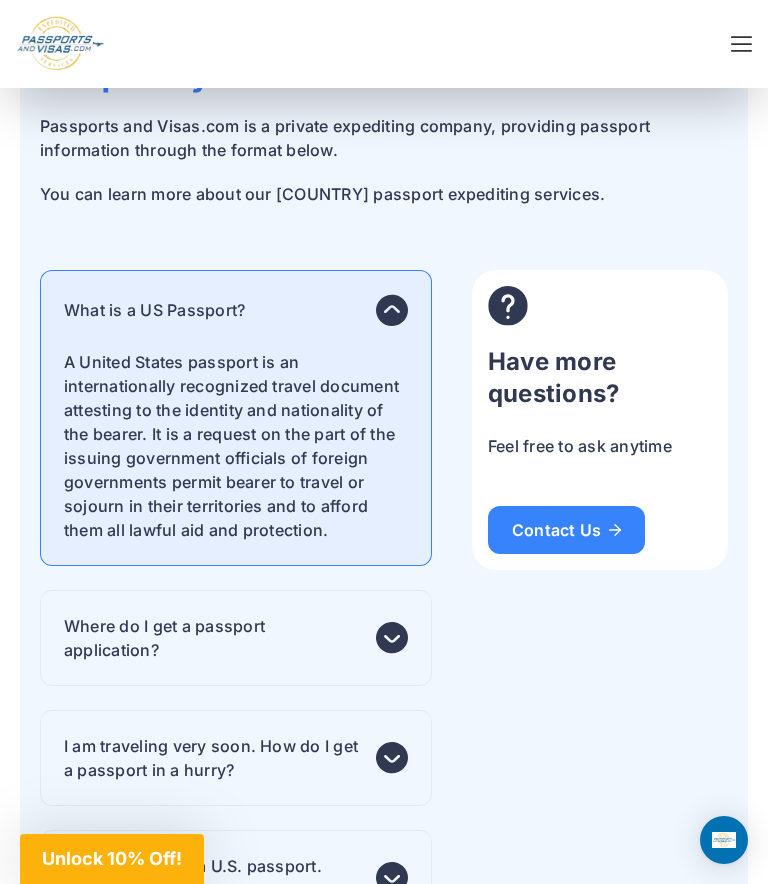 scroll, scrollTop: 99, scrollLeft: 0, axis: vertical 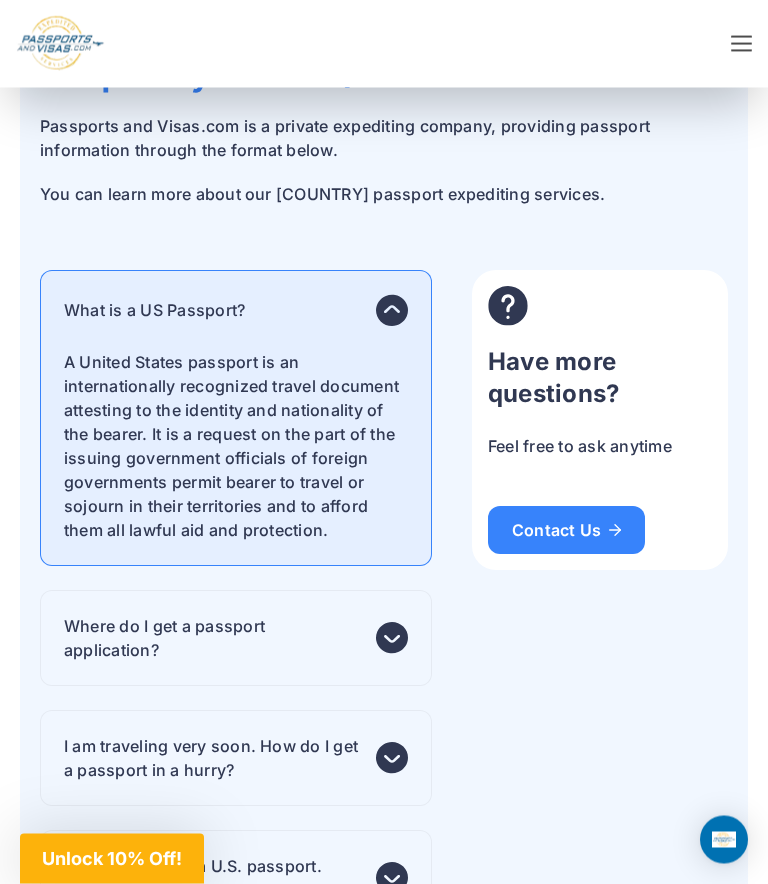 click on "Contact Us" at bounding box center (566, 531) 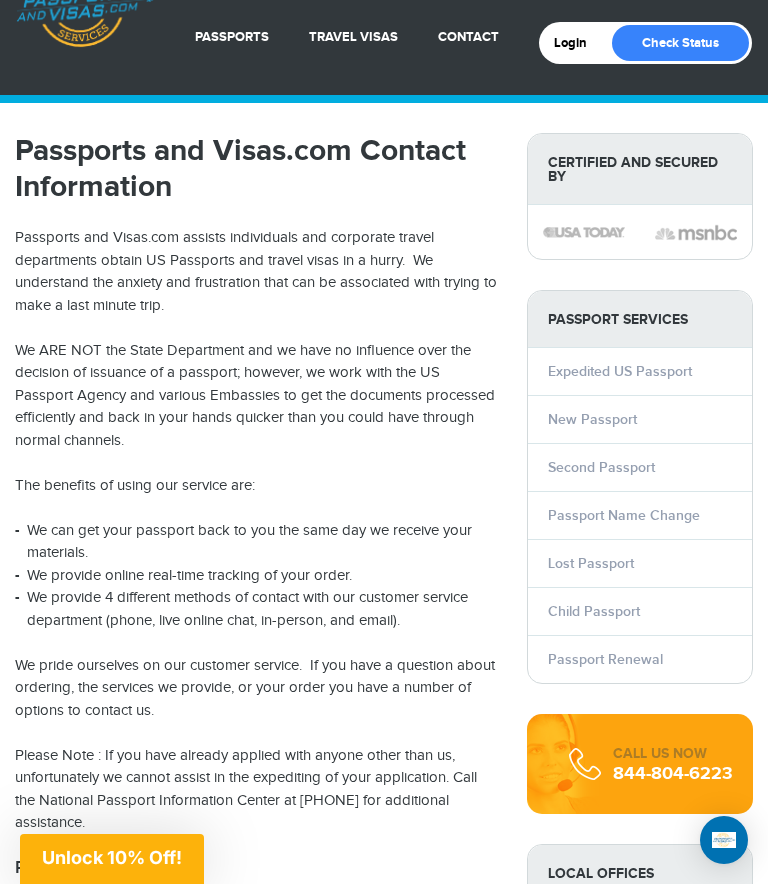 scroll, scrollTop: 0, scrollLeft: 0, axis: both 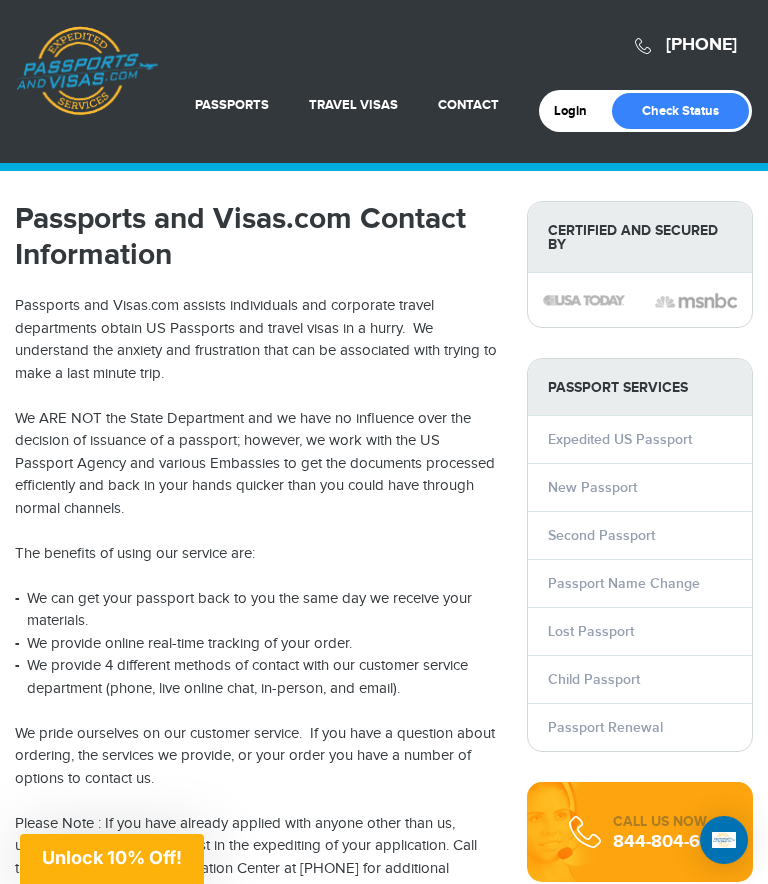 click on "Resource Center" at bounding box center [427, 299] 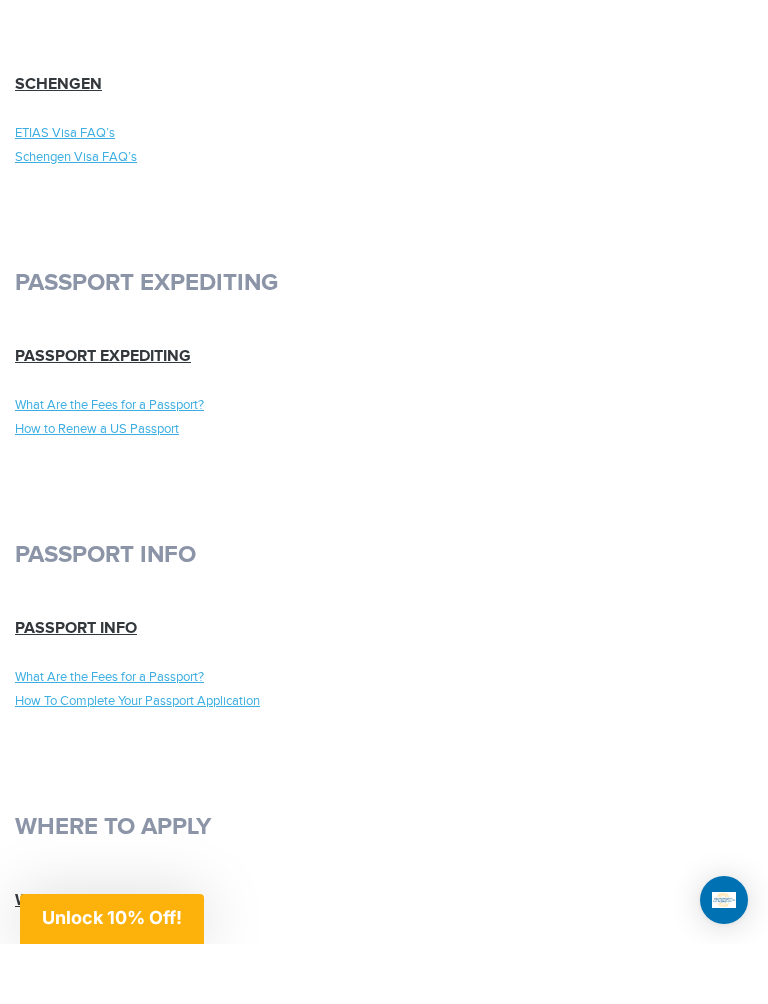 scroll, scrollTop: 4479, scrollLeft: 0, axis: vertical 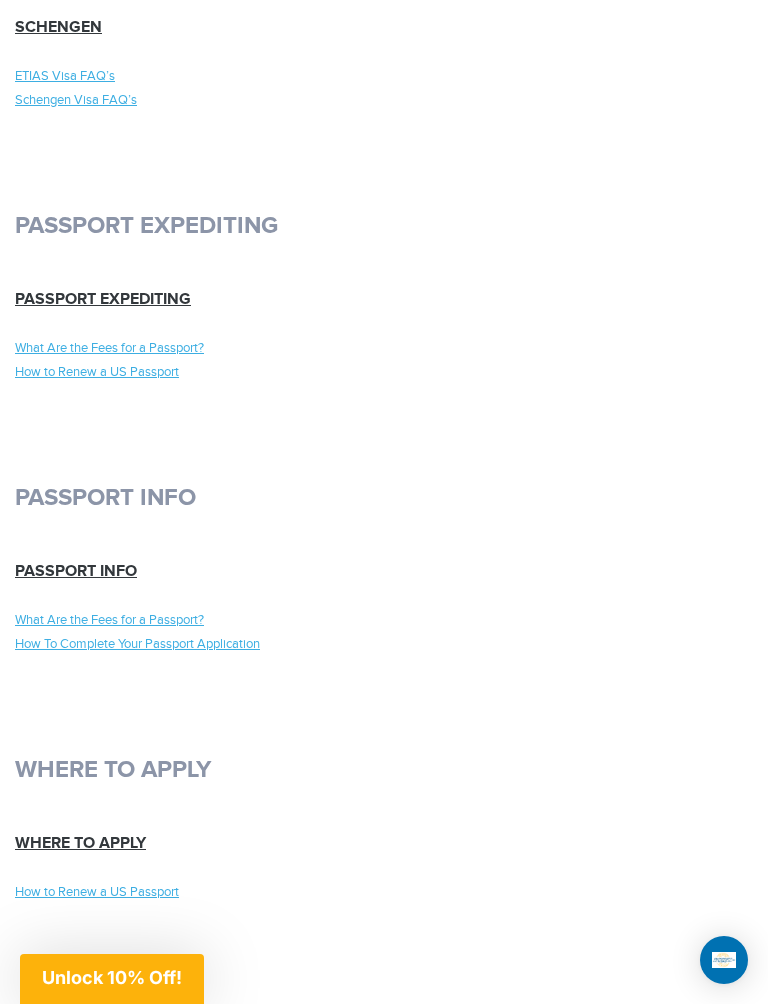 click on "Passport Expediting
What Are the Fees for a Passport?
How to Renew a US Passport" at bounding box center [192, 340] 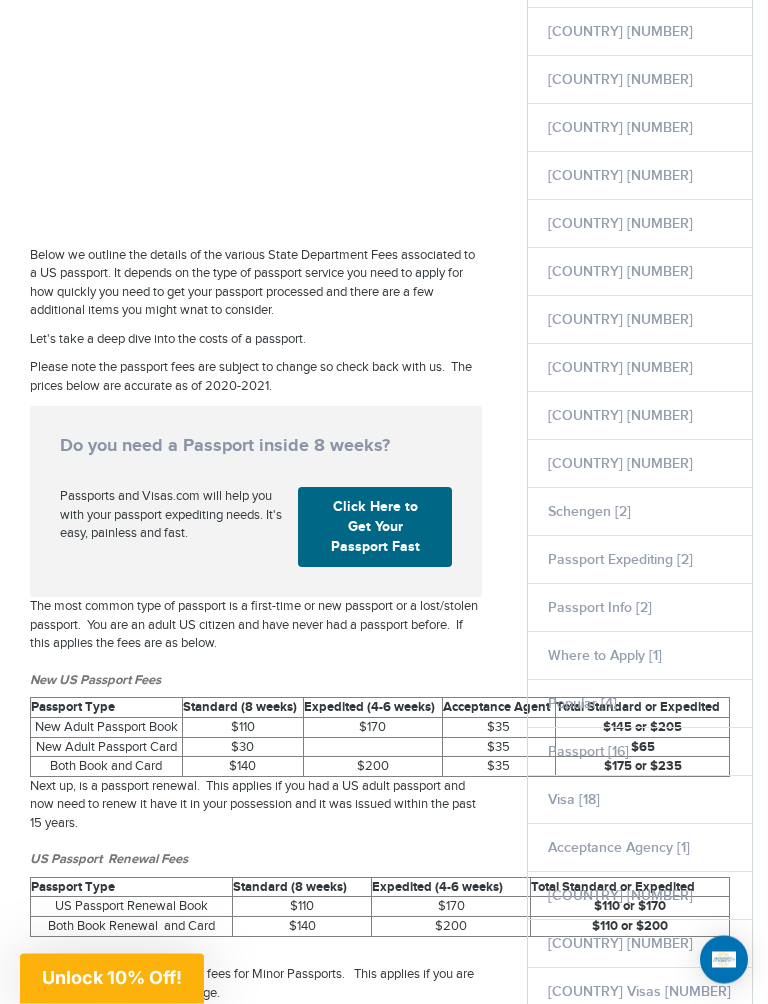 scroll, scrollTop: 678, scrollLeft: 0, axis: vertical 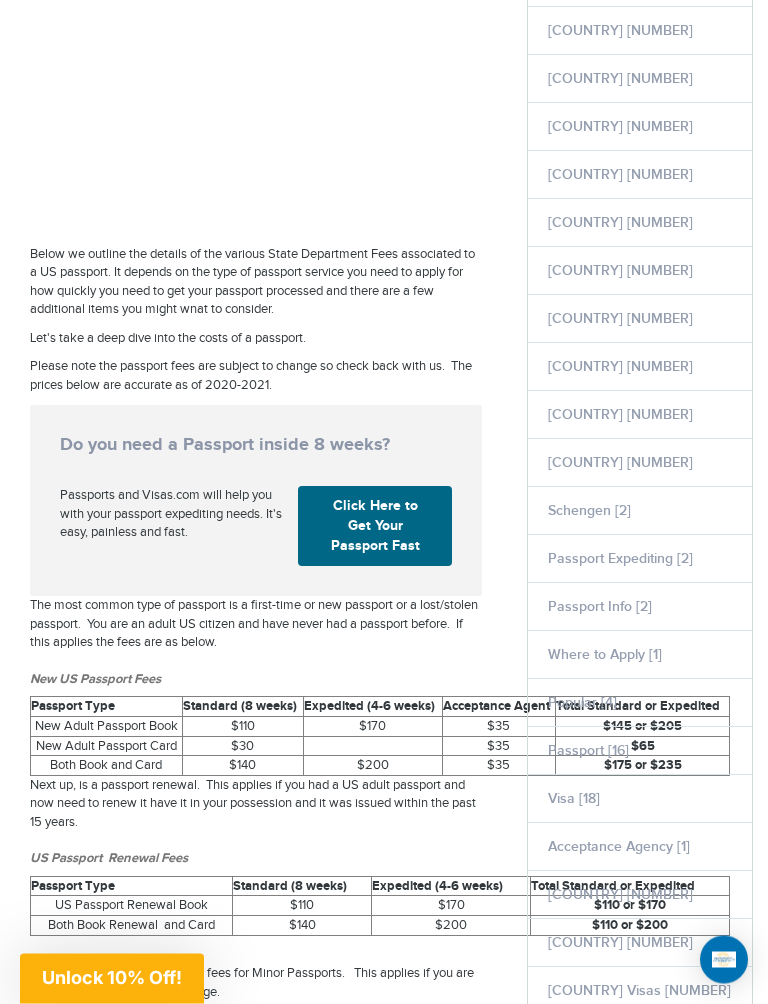 click on "Belarus [1]" at bounding box center [640, 127] 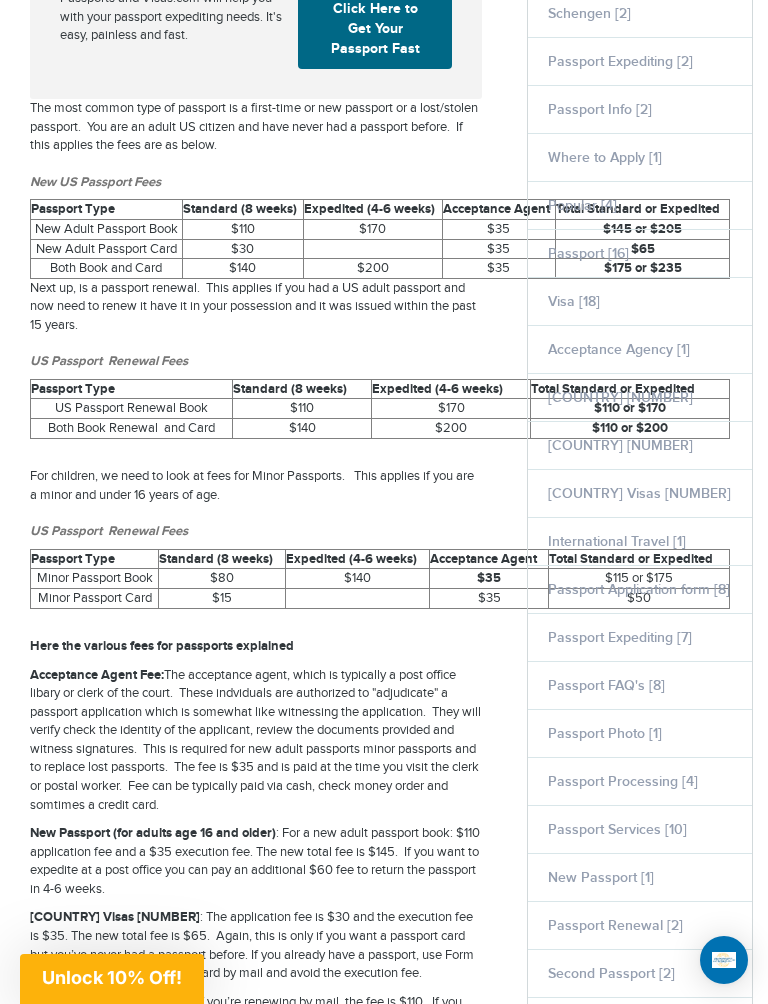 scroll, scrollTop: 1177, scrollLeft: 0, axis: vertical 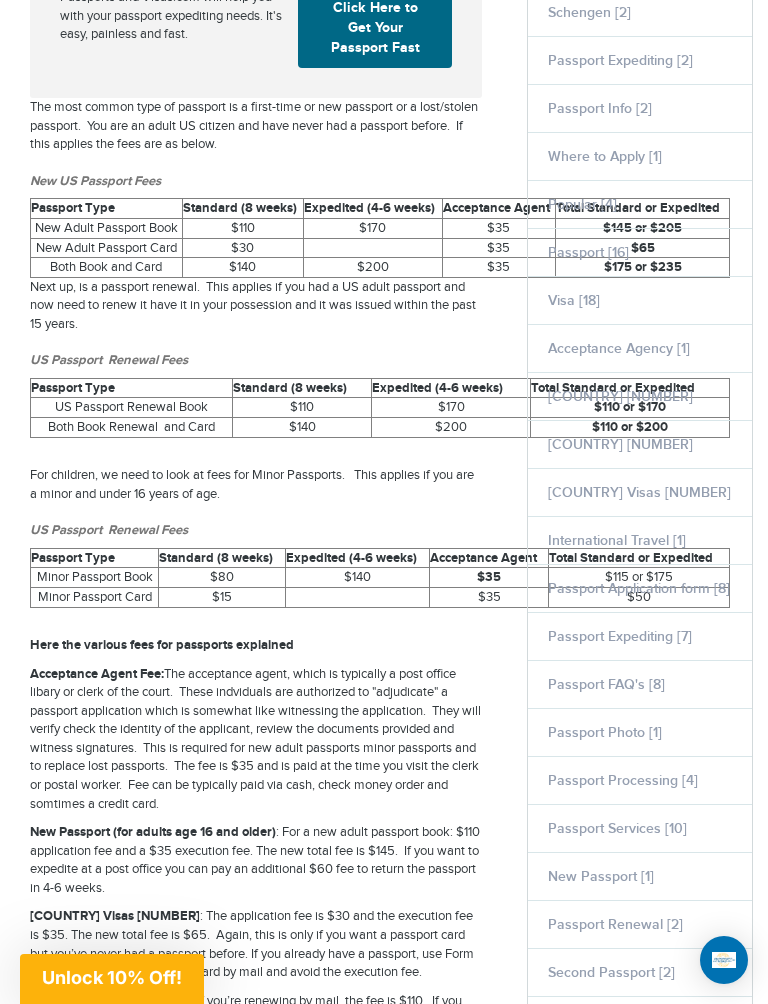 click on "Passport Processing [4]" at bounding box center (623, 780) 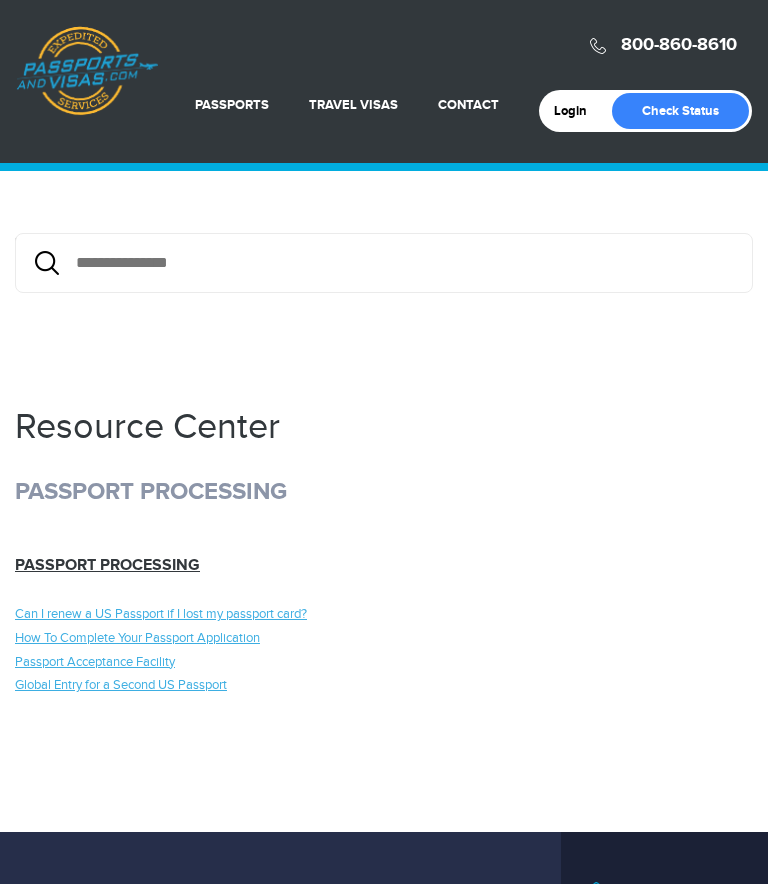 scroll, scrollTop: 0, scrollLeft: 0, axis: both 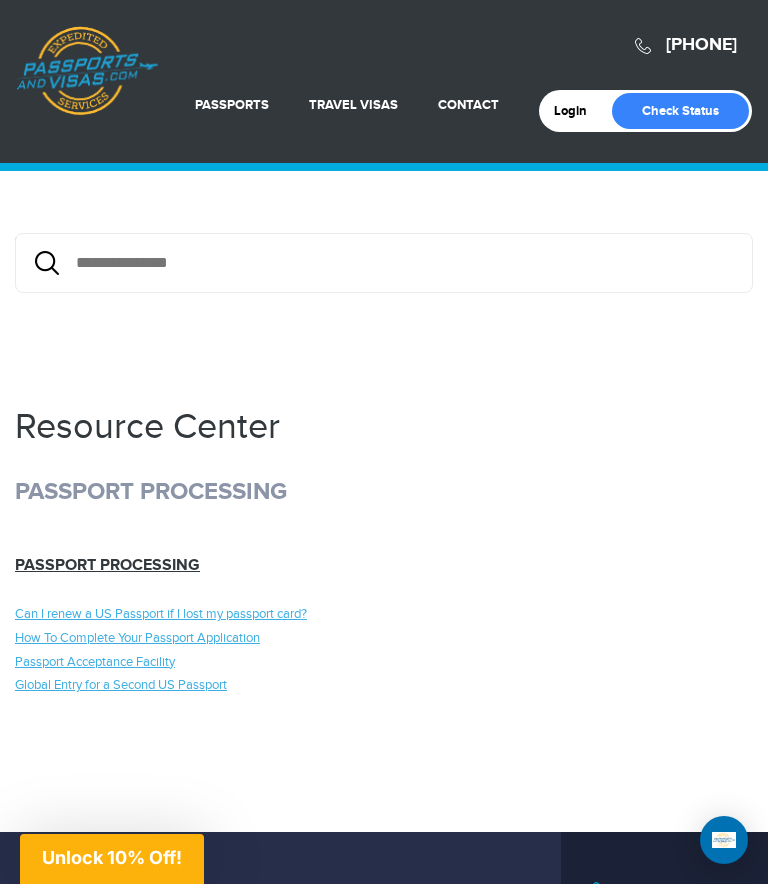 click on "Passport Processing" at bounding box center [107, 565] 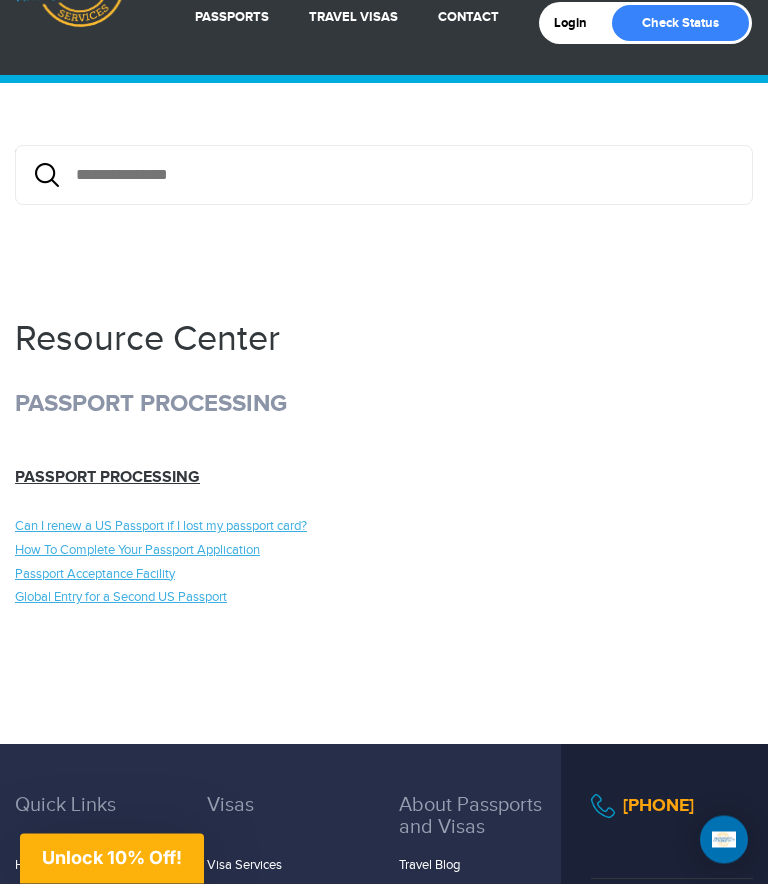 scroll, scrollTop: 81, scrollLeft: 0, axis: vertical 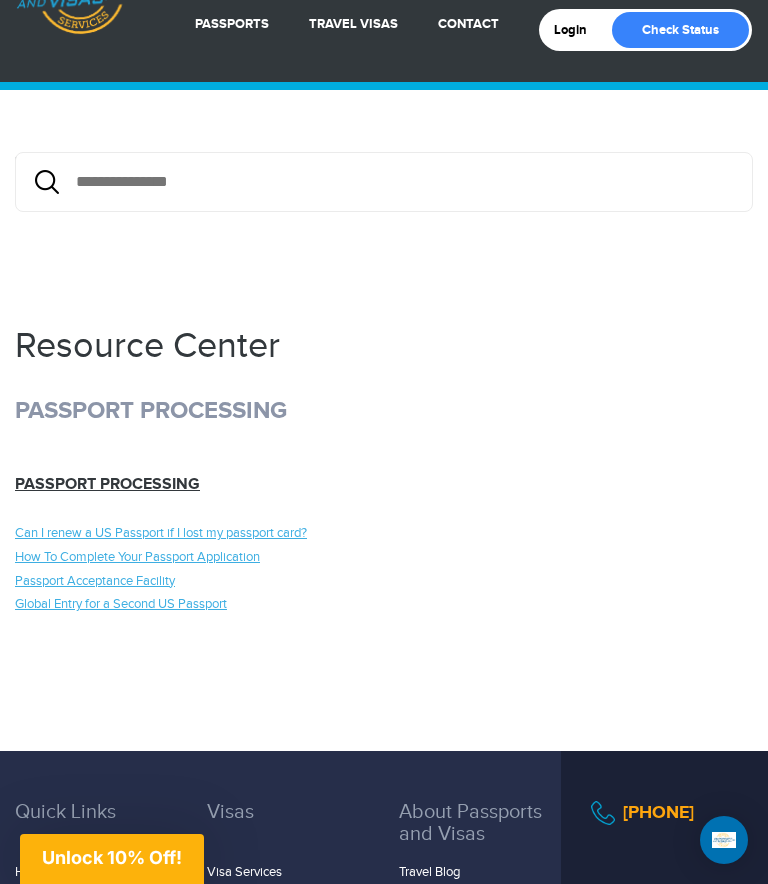 click on "Passport Processing" at bounding box center (107, 484) 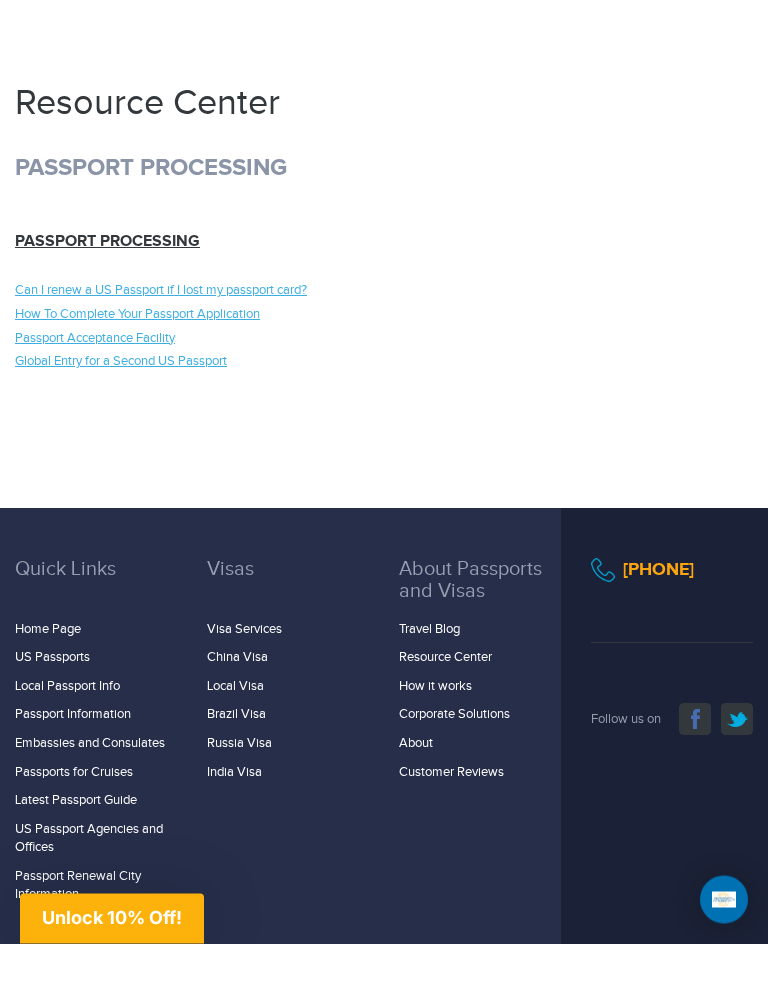 scroll, scrollTop: 371, scrollLeft: 0, axis: vertical 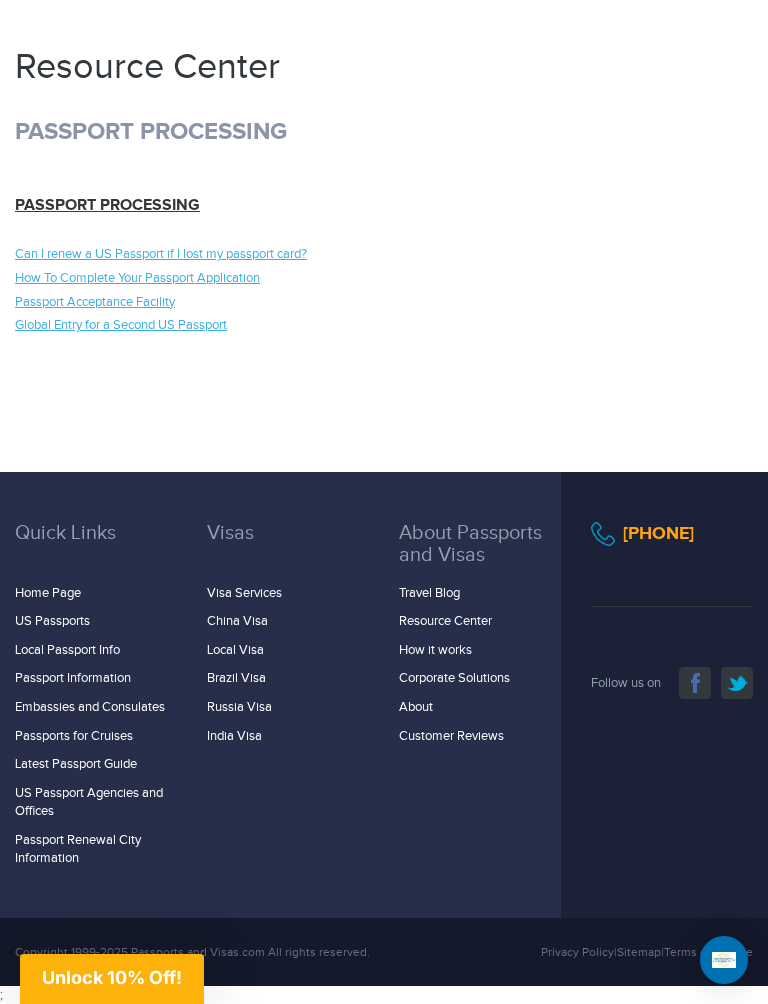 click on "Passports for Cruises" at bounding box center (74, 736) 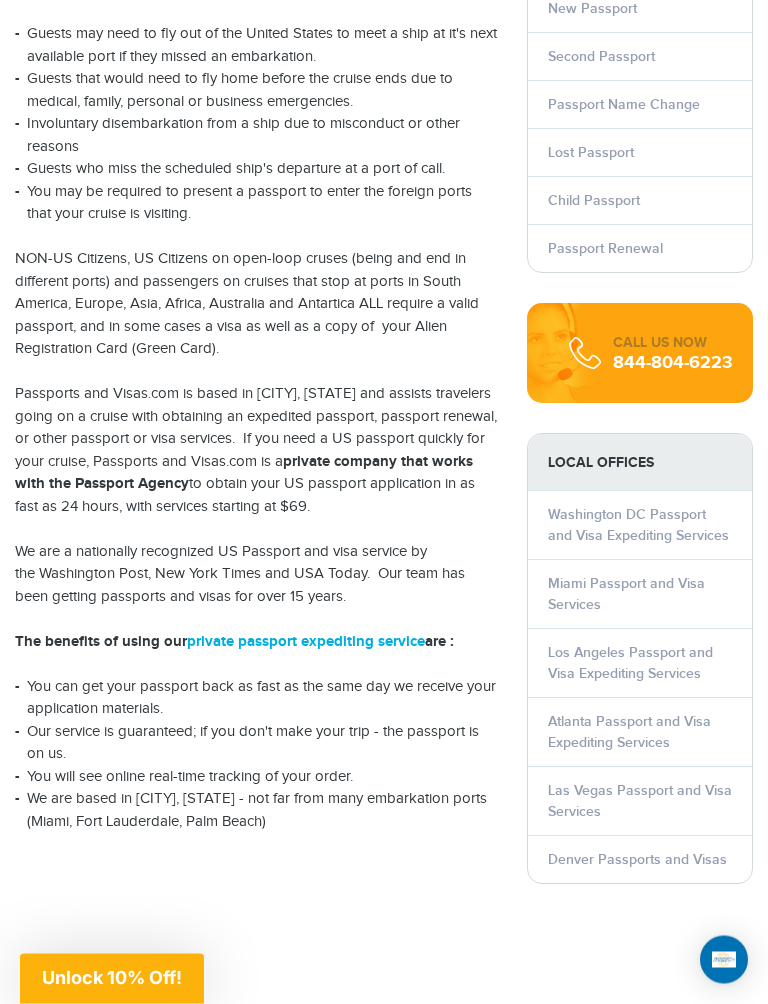 scroll, scrollTop: 994, scrollLeft: 0, axis: vertical 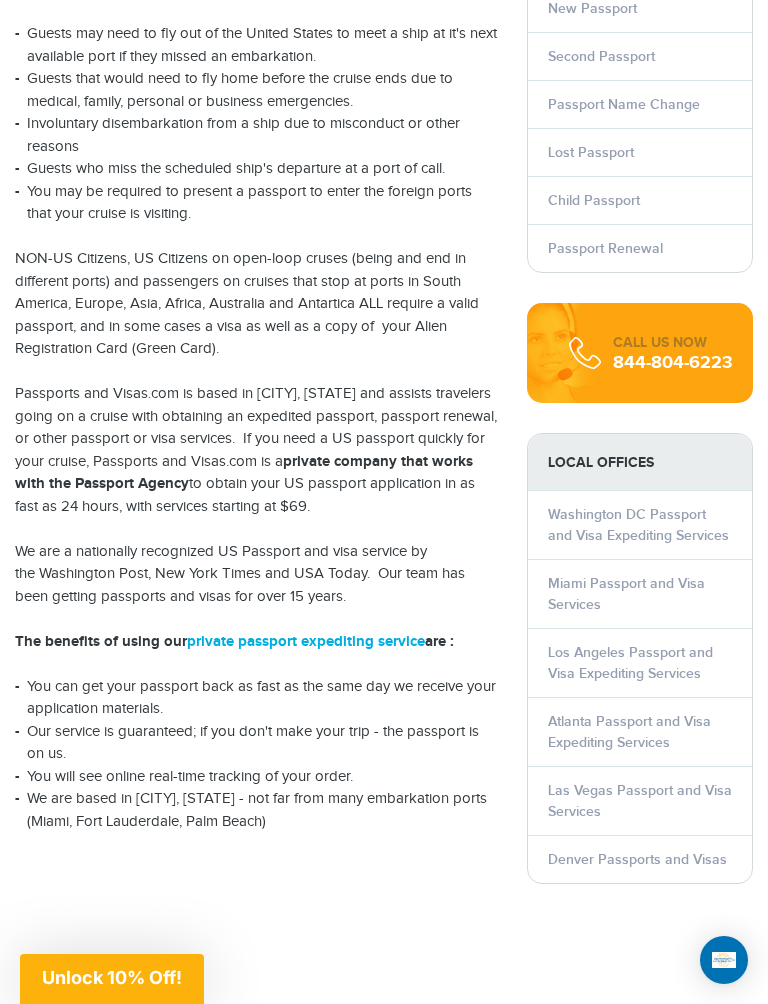 click on "Las Vegas Passport and Visa Services" at bounding box center (640, 801) 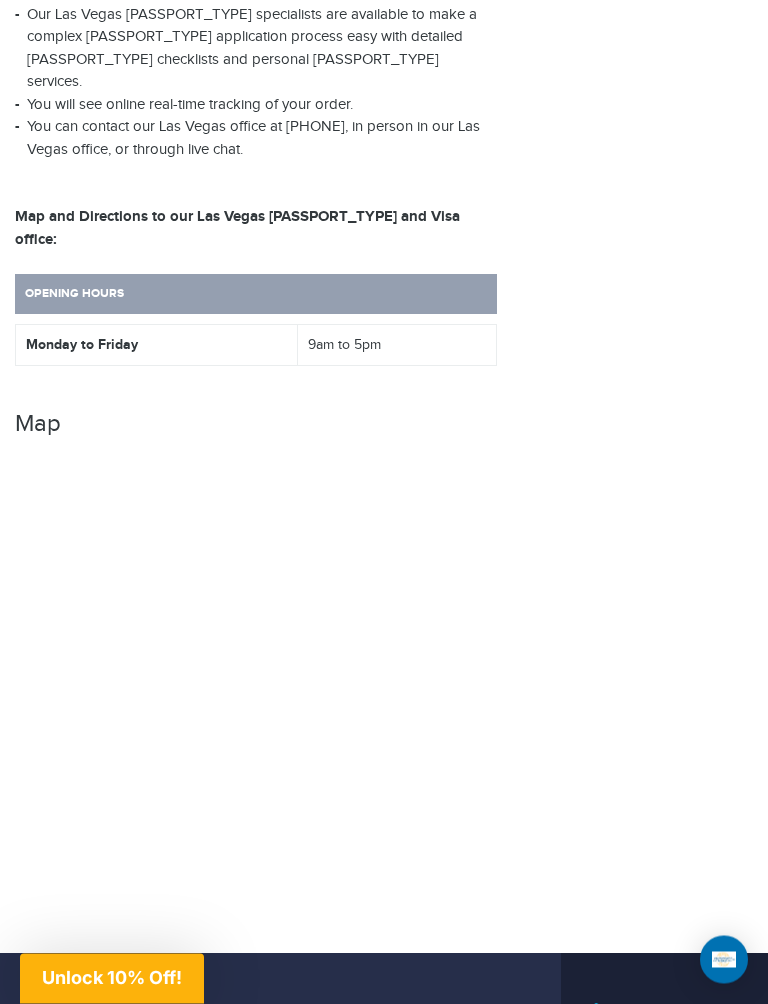 scroll, scrollTop: 1484, scrollLeft: 0, axis: vertical 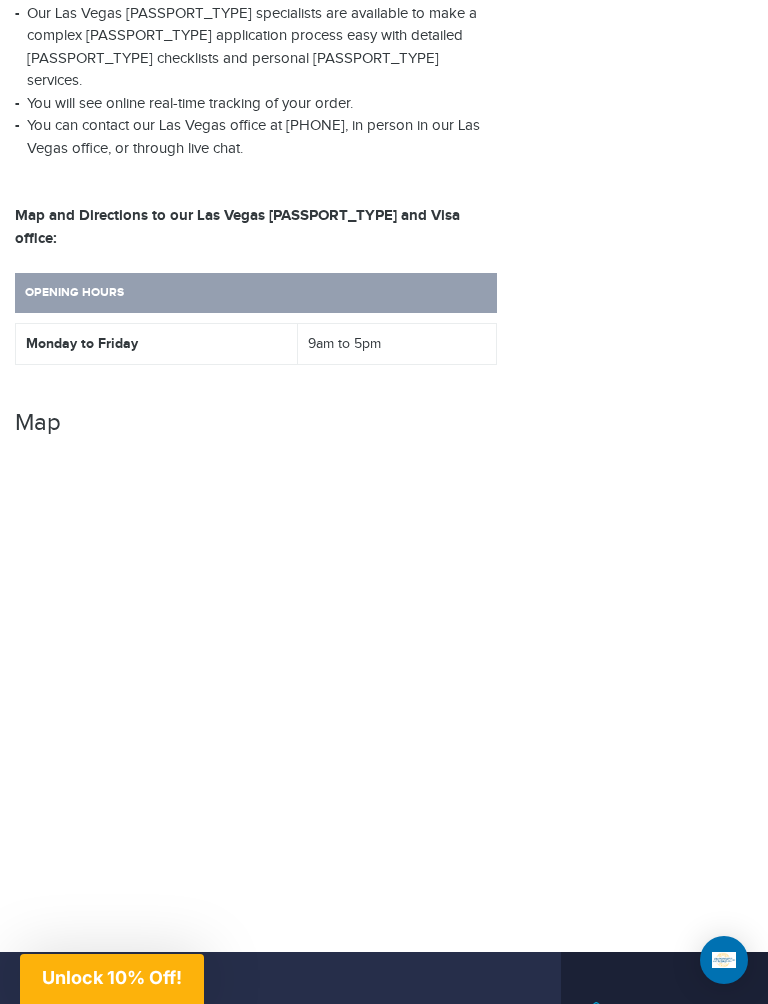 click at bounding box center [724, 960] 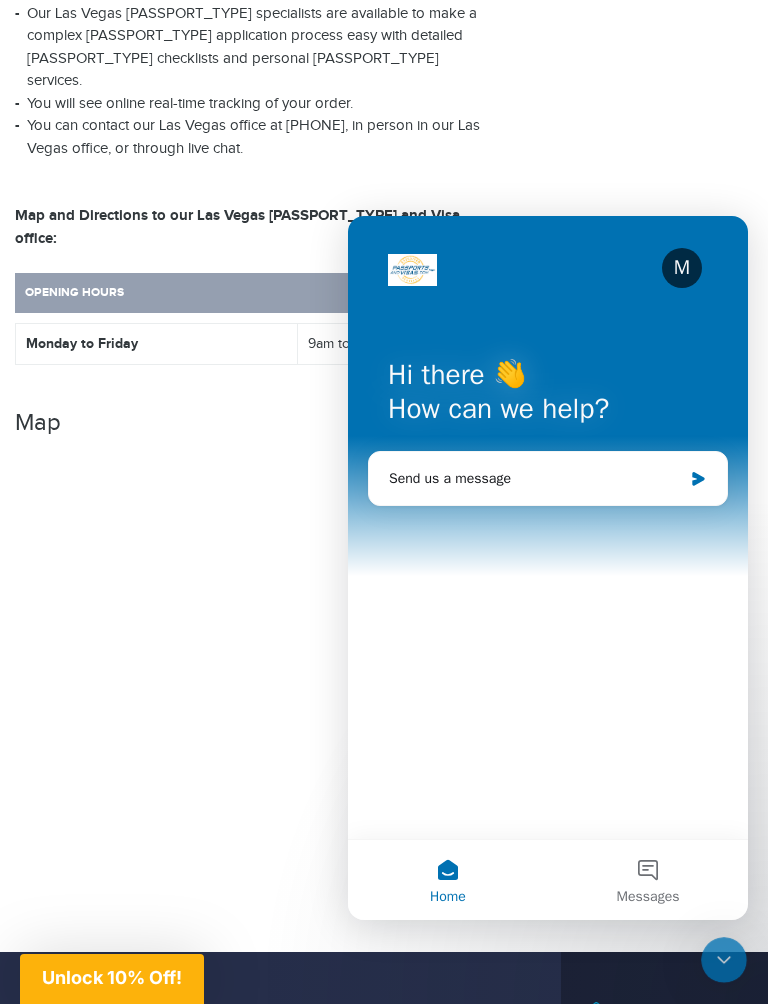 scroll, scrollTop: 0, scrollLeft: 0, axis: both 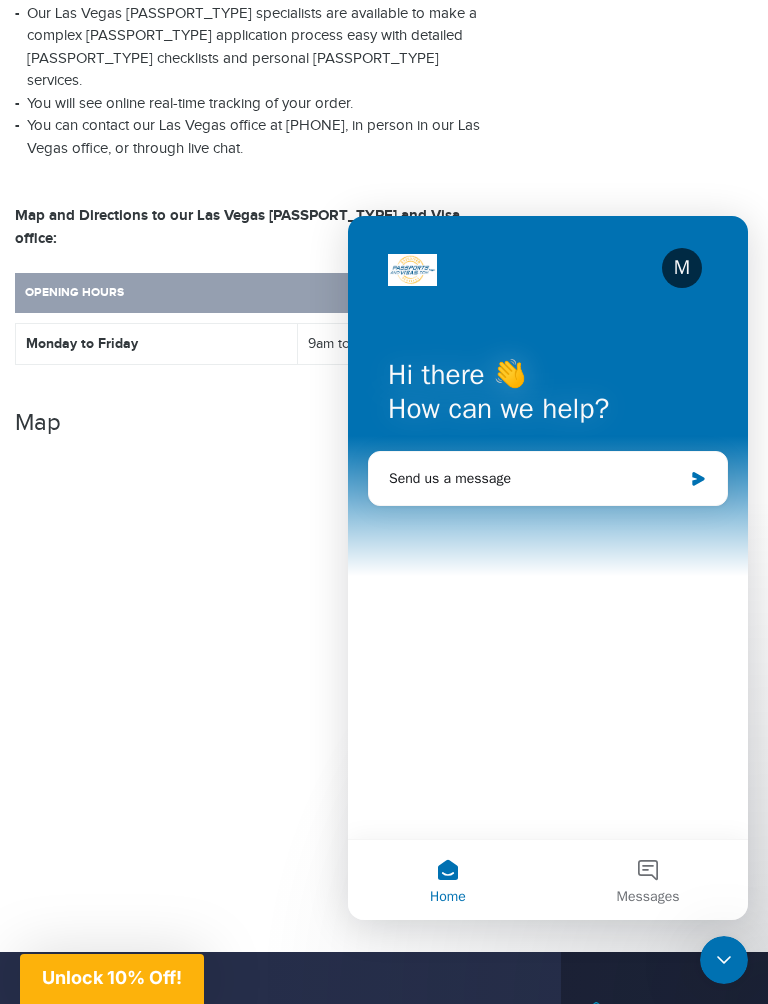 click on "Send us a message" at bounding box center [535, 478] 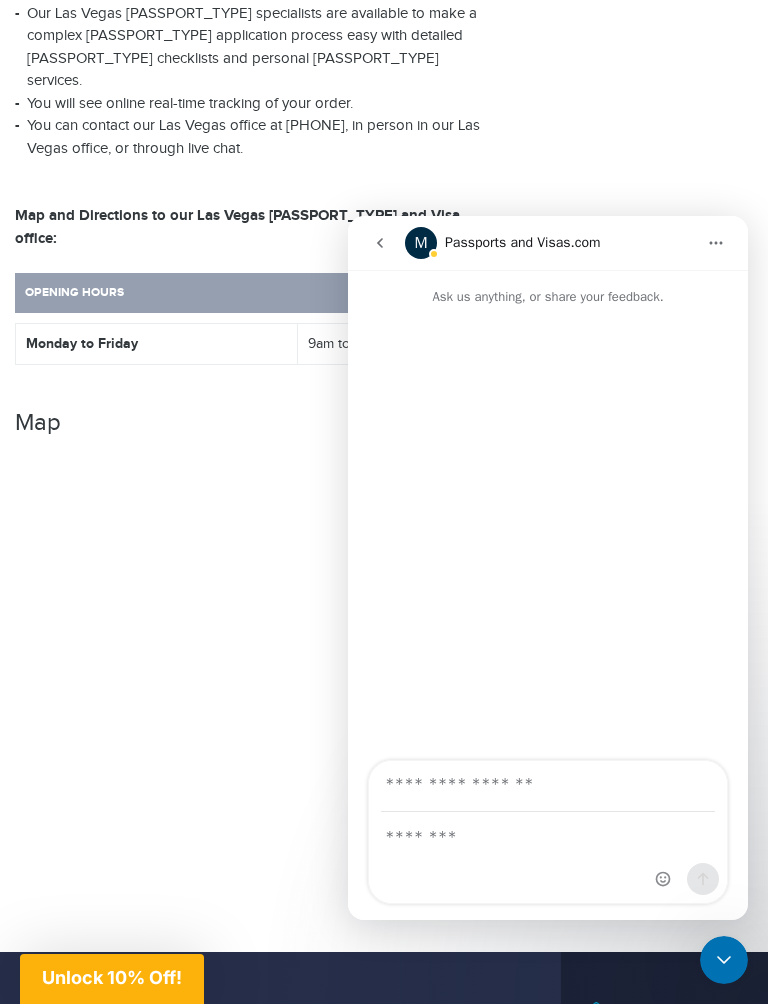 click at bounding box center [716, 243] 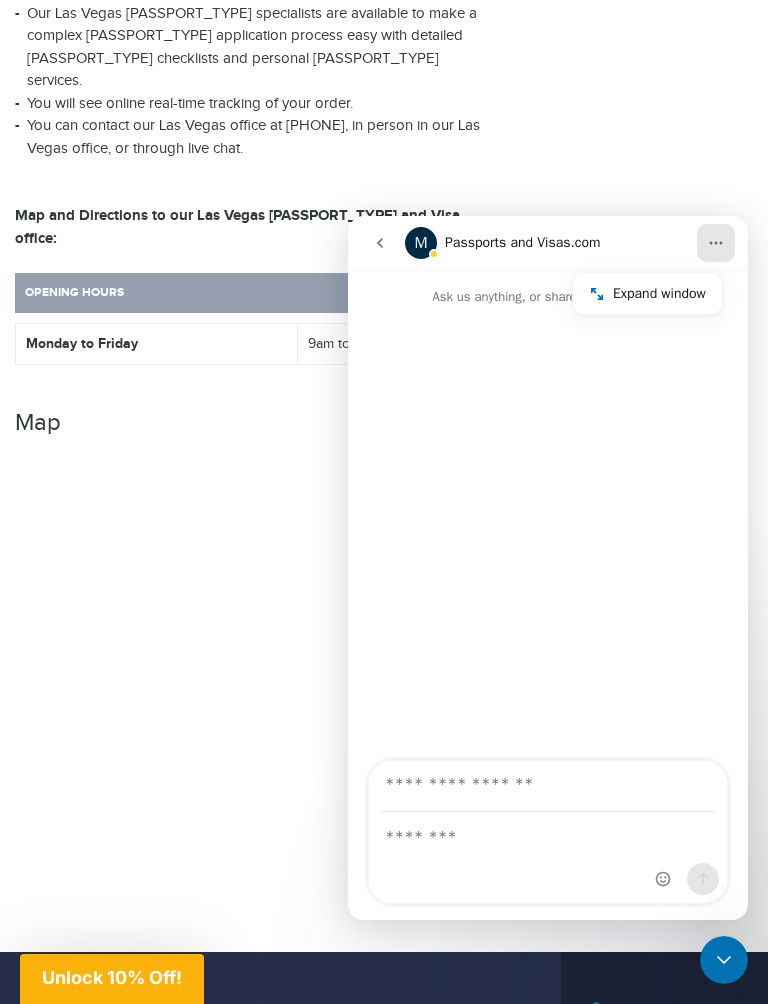 click at bounding box center (548, 535) 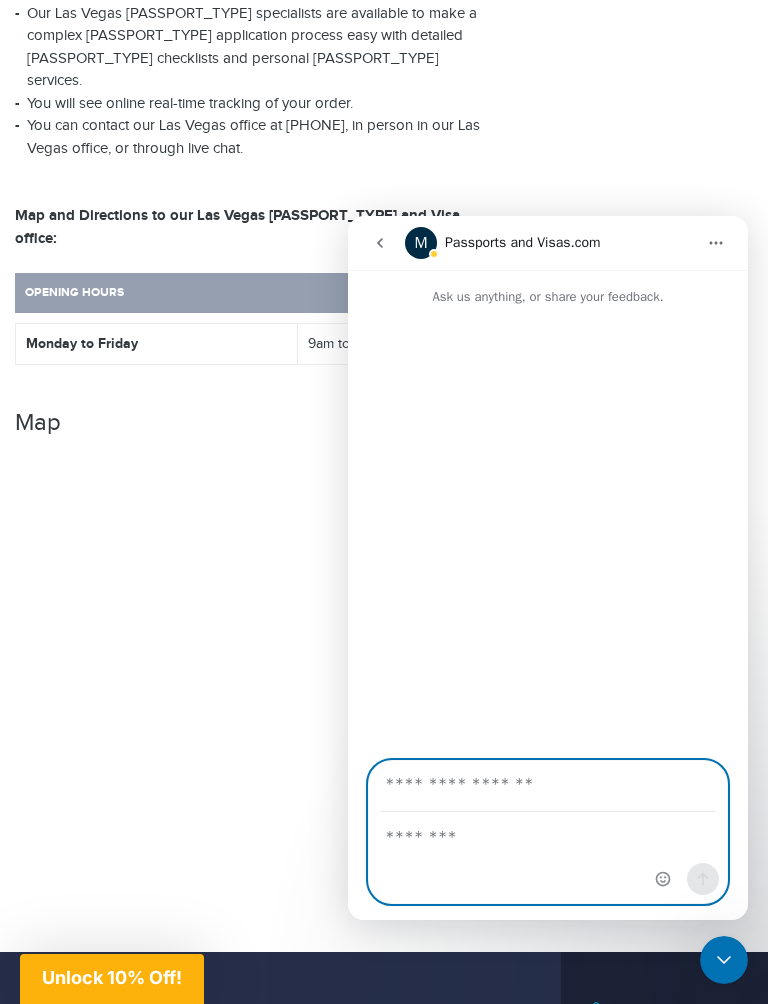 click at bounding box center [548, 837] 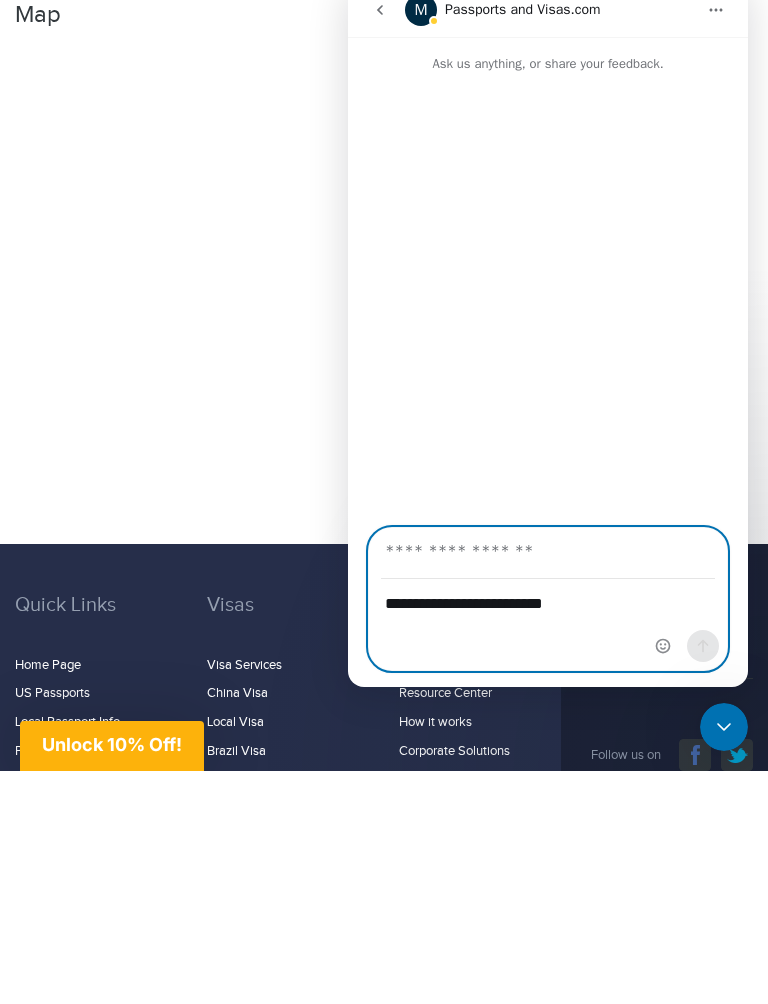 type on "**********" 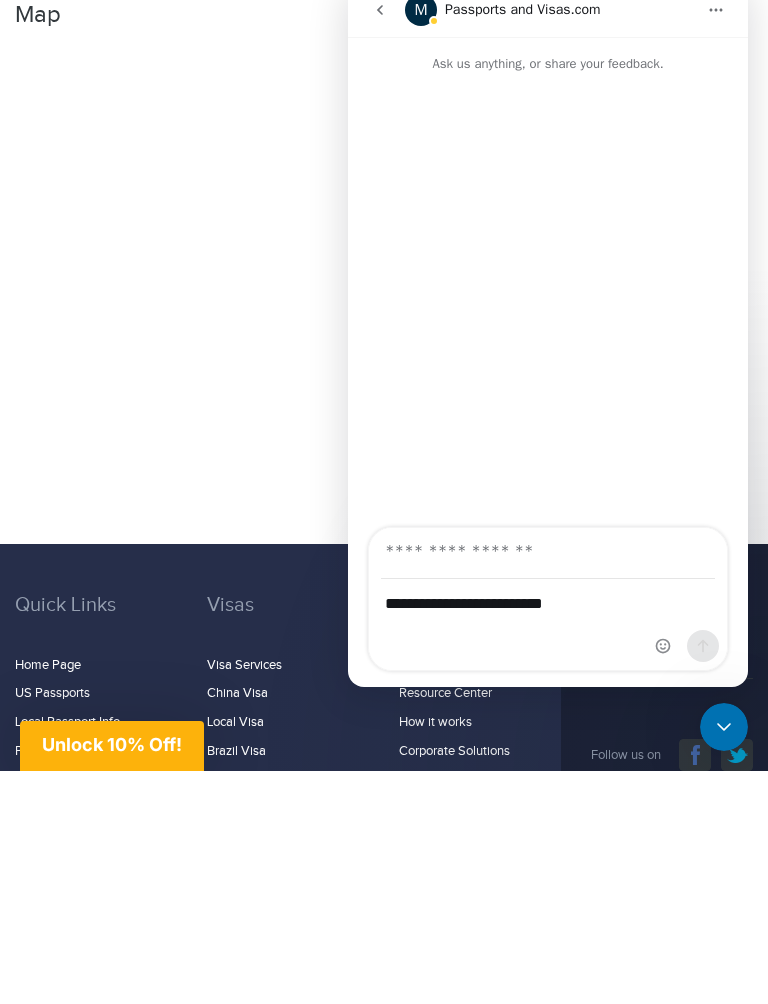 click at bounding box center [548, 302] 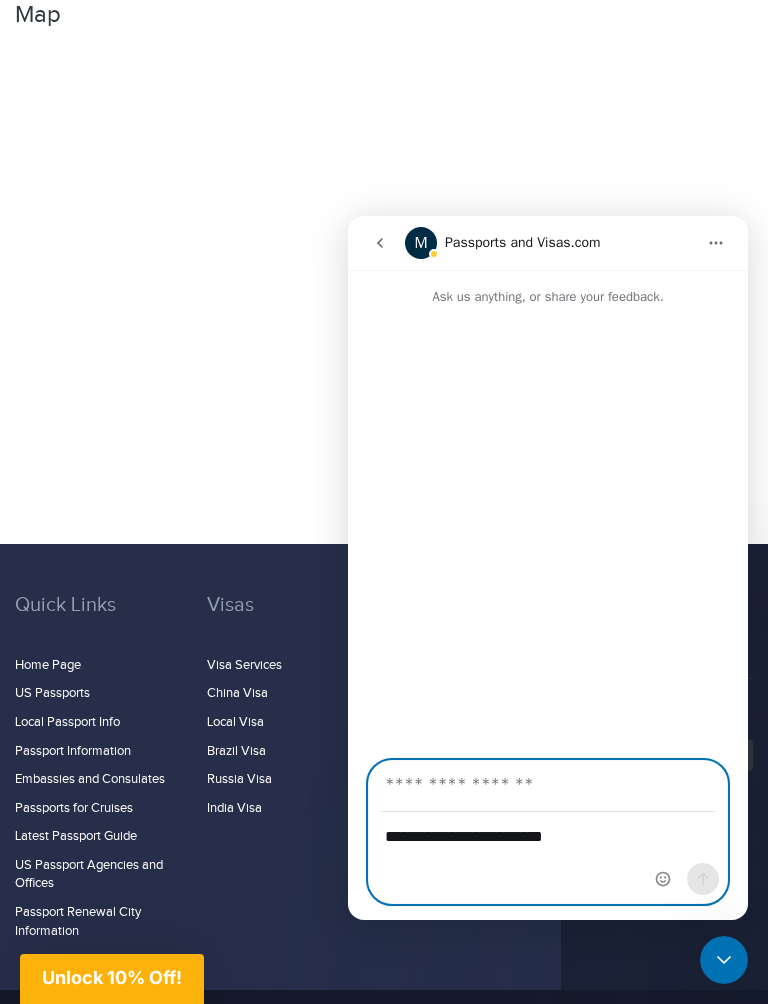 click on "**********" at bounding box center [548, 837] 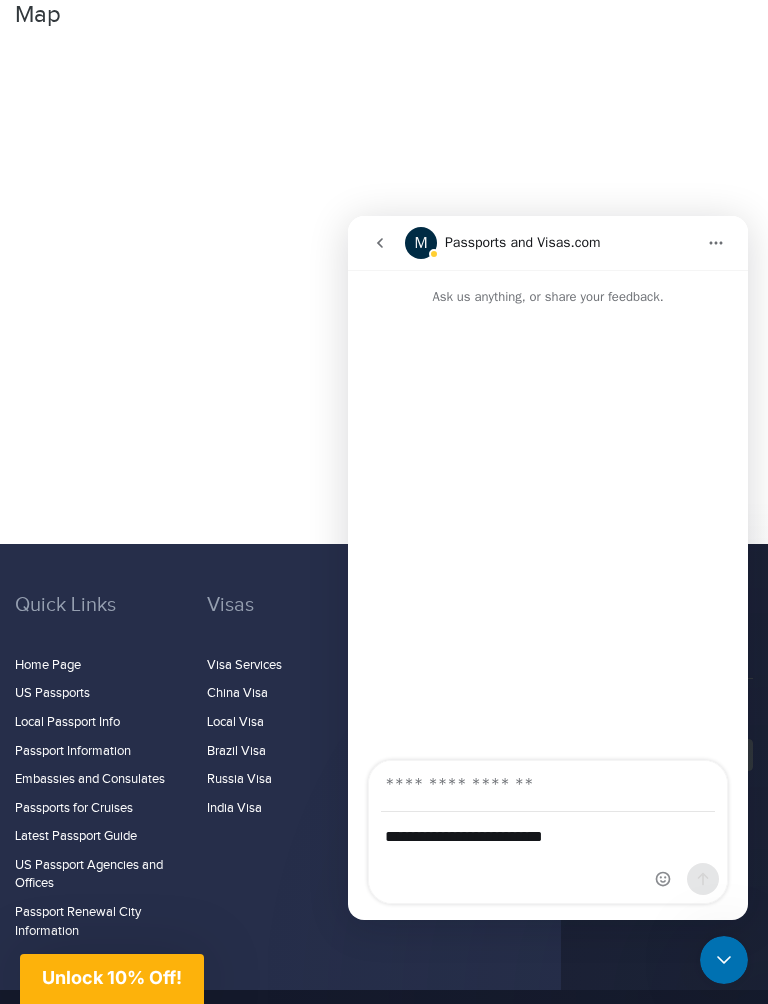 click on "Visa Services
China Visa
Local Visa
Brazil Visa
Russia Visa
India Visa" at bounding box center [288, 736] 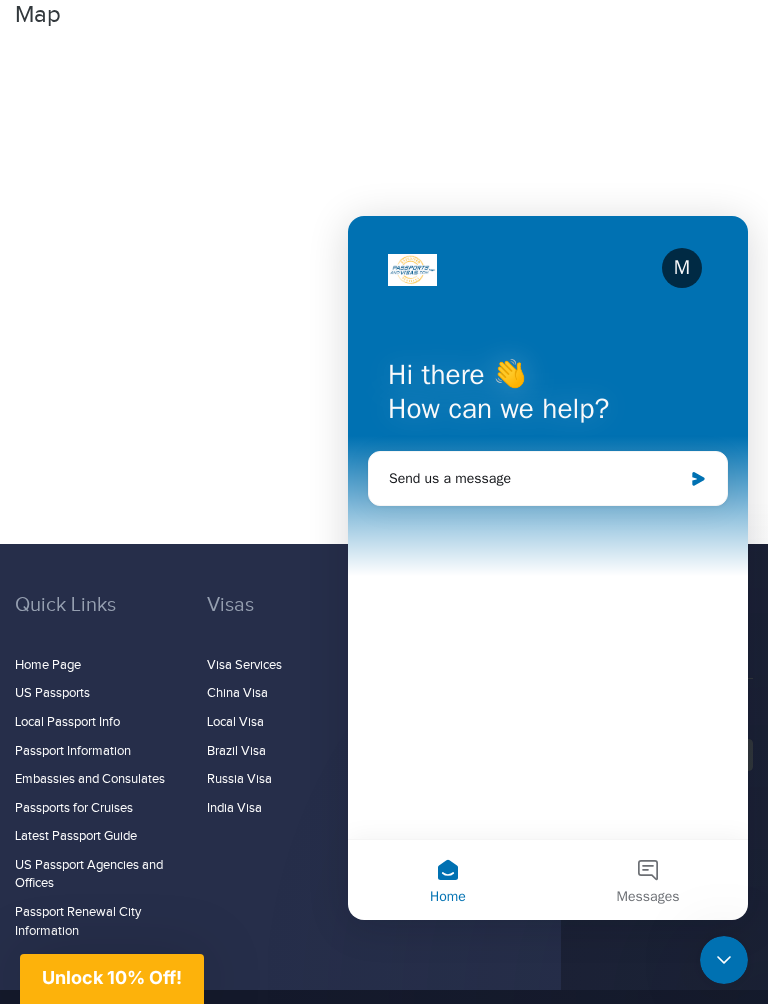 click on "Home" at bounding box center (448, 880) 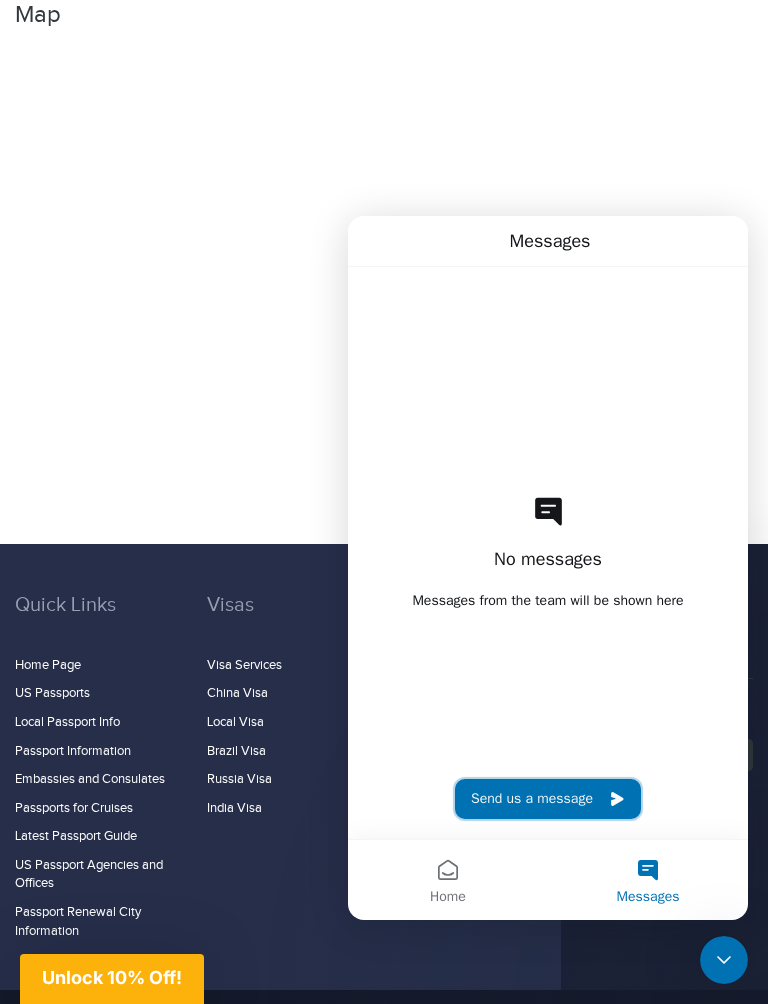 click on "Send us a message" at bounding box center [548, 799] 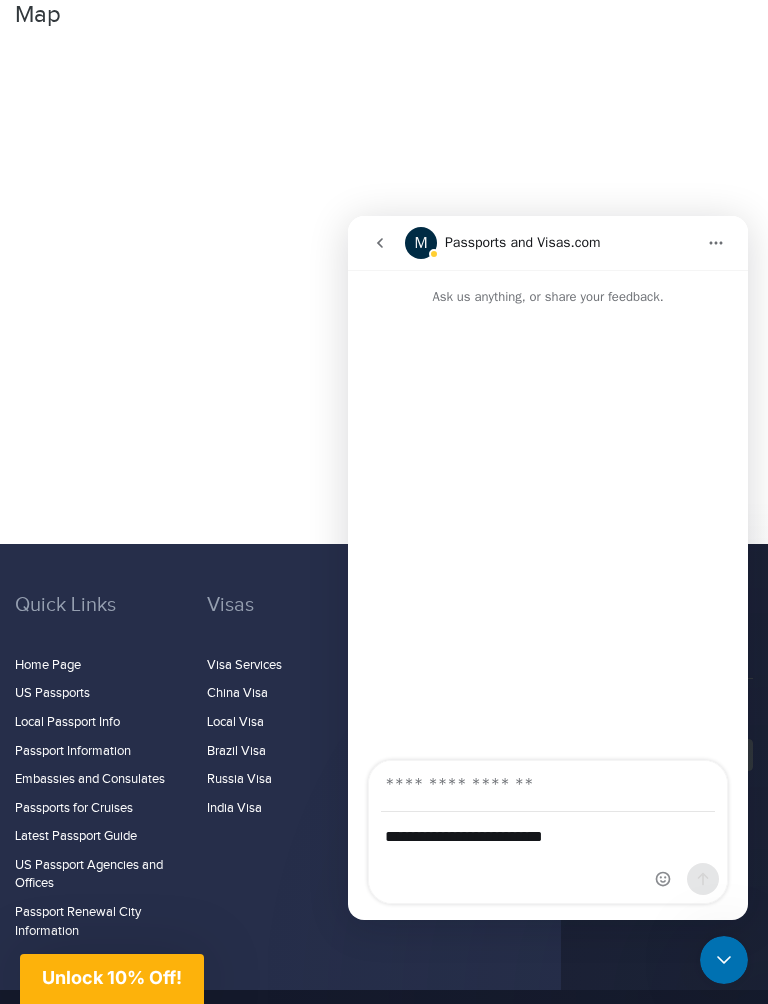click at bounding box center (716, 243) 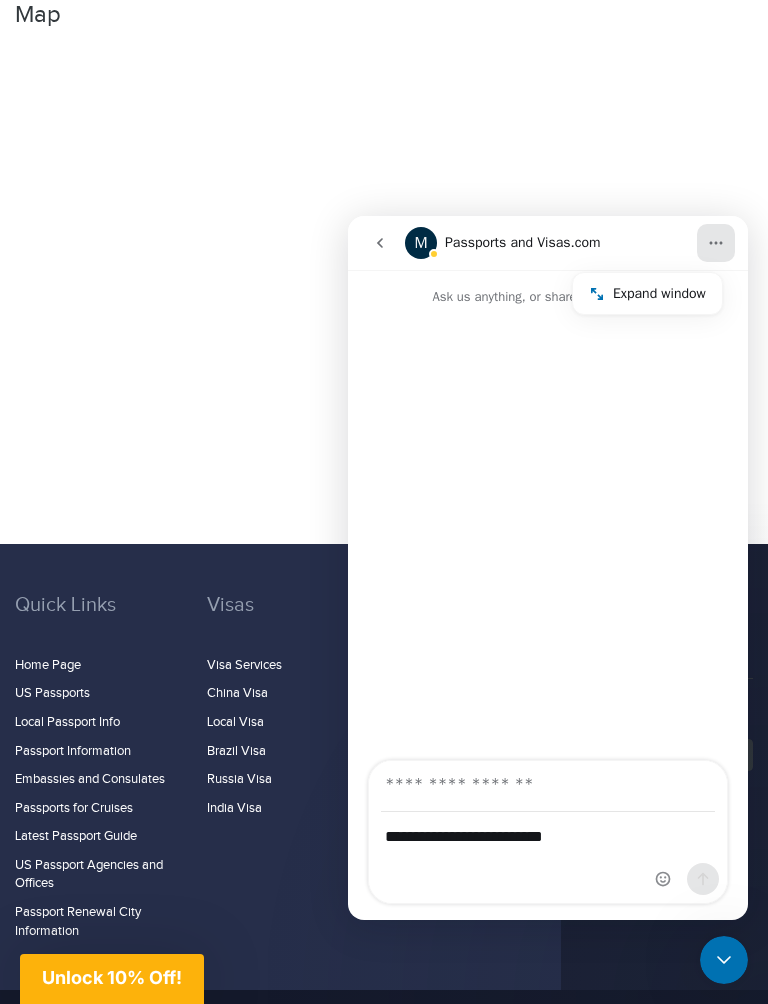 click on "Las Vegas Passport and Visa Services
Visit our Las Vegas office
3960 Howard Hughes Pkwy, Suite 500  Las Vegas, Nevada 89169
Give us a call at
702-852-1147
Passports and Visas.com assists travelers in need of a quick passport in the Las Vegas area with obtaining an expedited Las Vegas passport, passport renewal, or other Las Vegas passport or visa services.  If you need a passport quickly, Passports and Visas.com is a  private expediting company that works with National Passport Agencies  to obtain your US passport application in Las Vegas as fast as 24 hours, with services starting at $99.
For help with your expedited passport in Las Vegas, NV:
Visit our office anytime 9-5
Email  us." at bounding box center (384, -599) 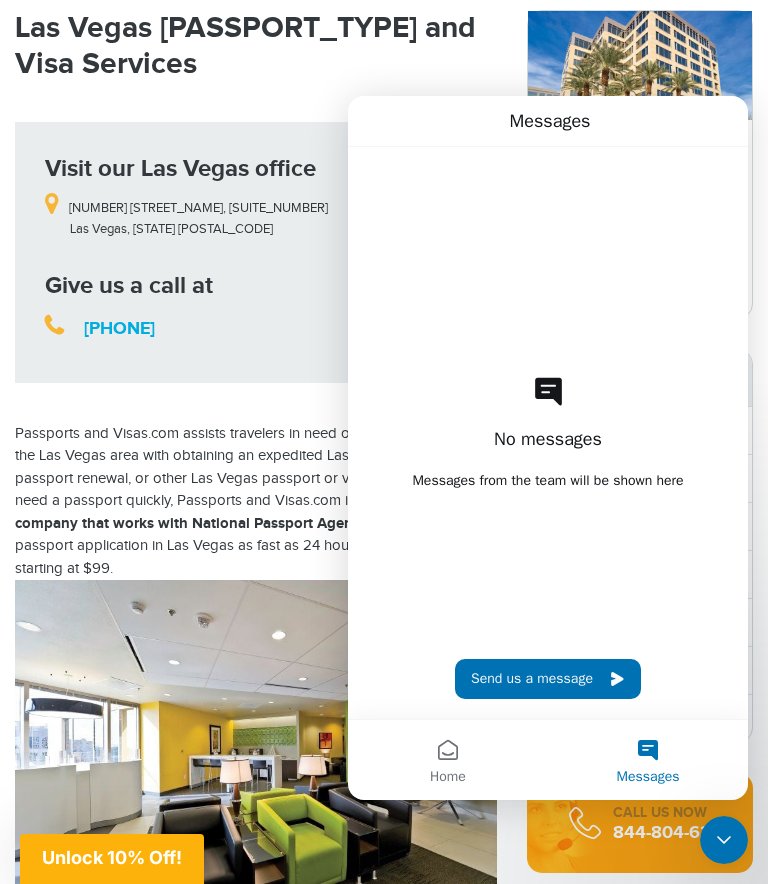 scroll, scrollTop: 0, scrollLeft: 0, axis: both 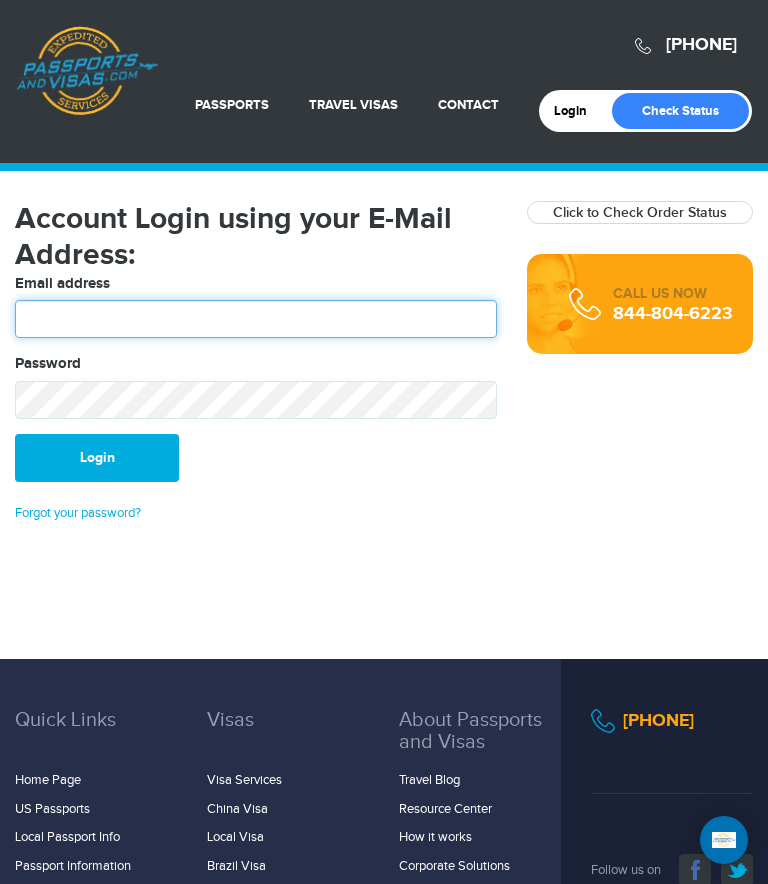 click at bounding box center [256, 319] 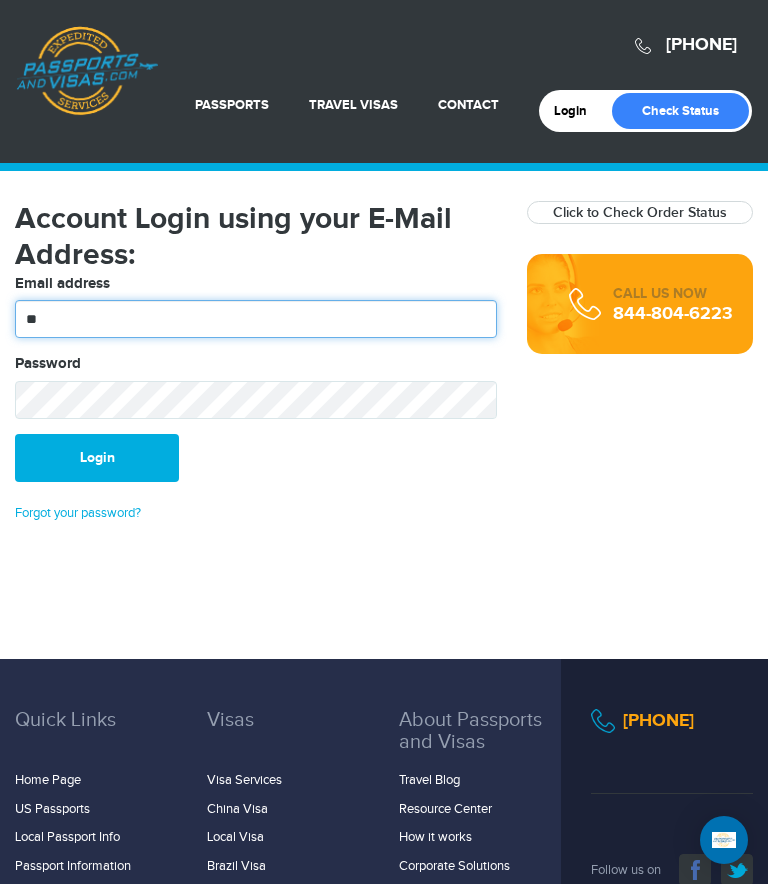 type on "**" 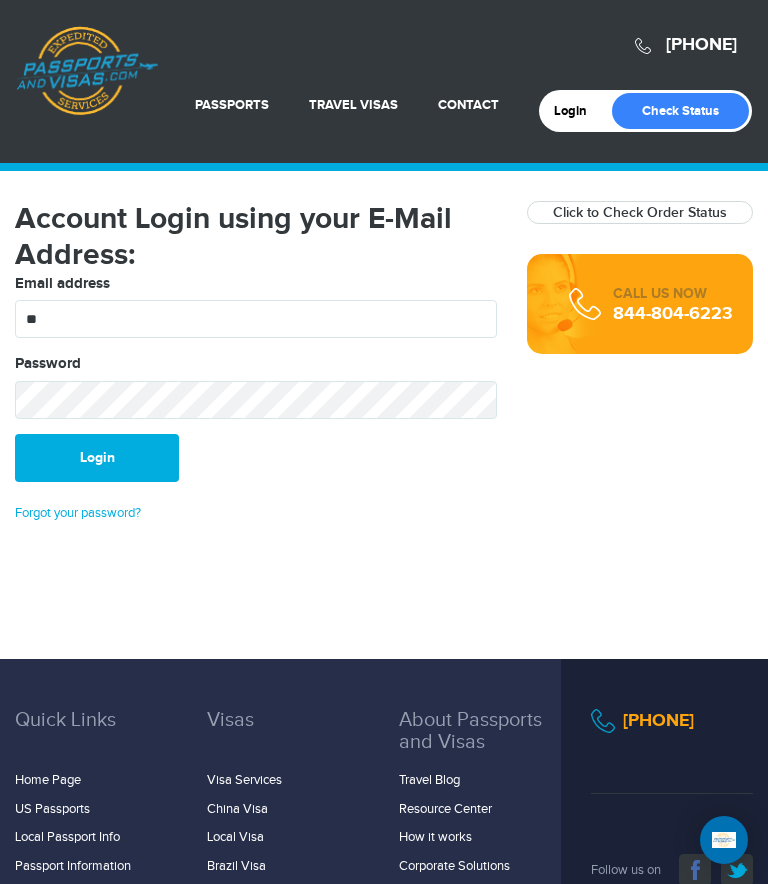 click on "Forgot your password?" at bounding box center [78, 513] 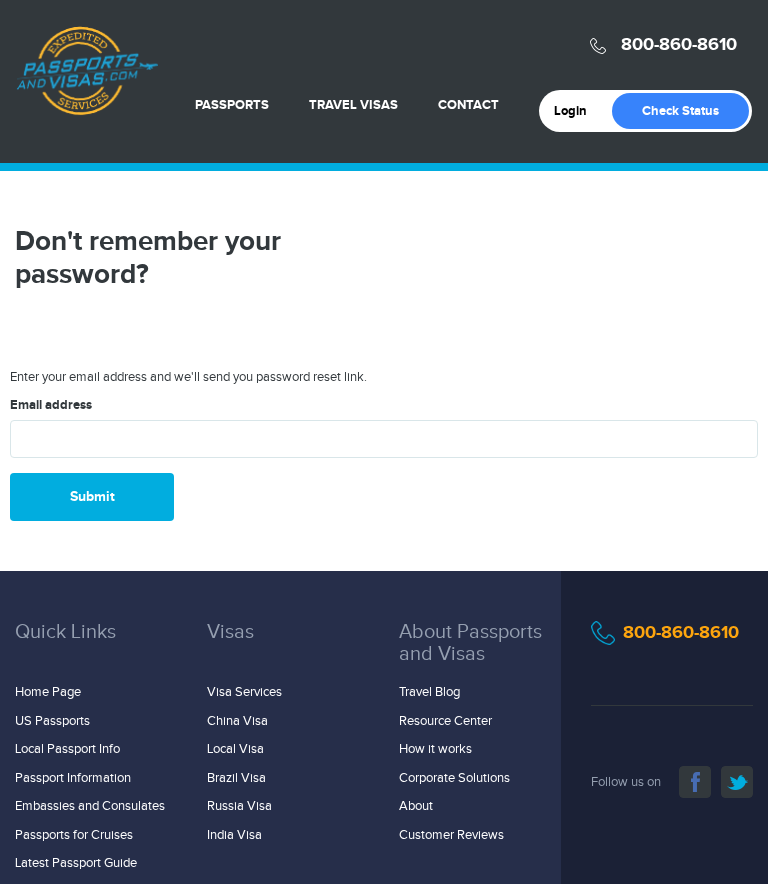 scroll, scrollTop: 0, scrollLeft: 0, axis: both 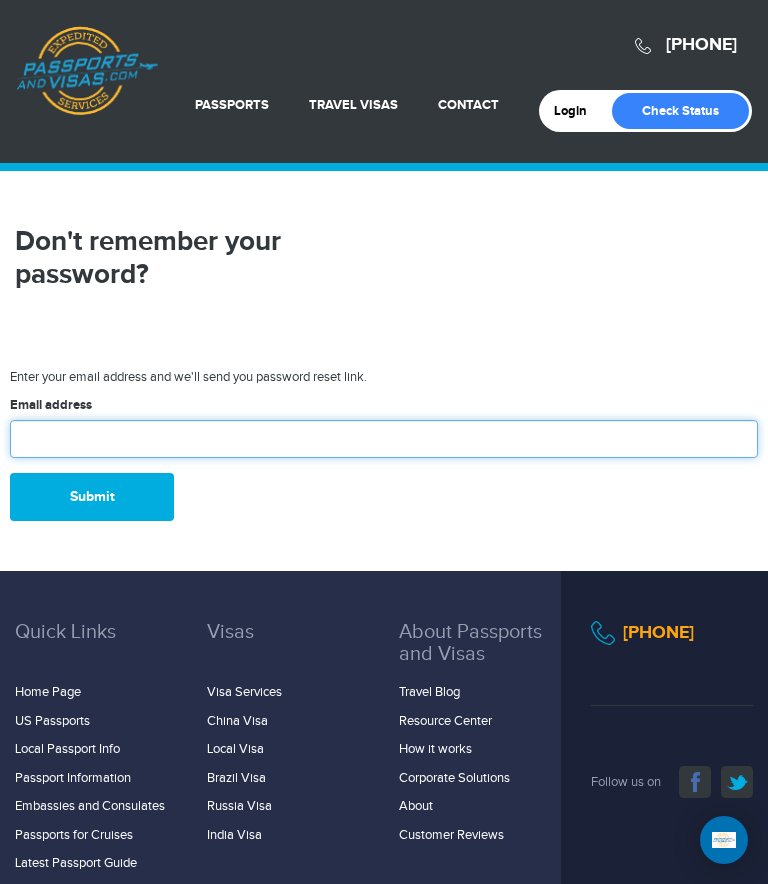 click at bounding box center [384, 439] 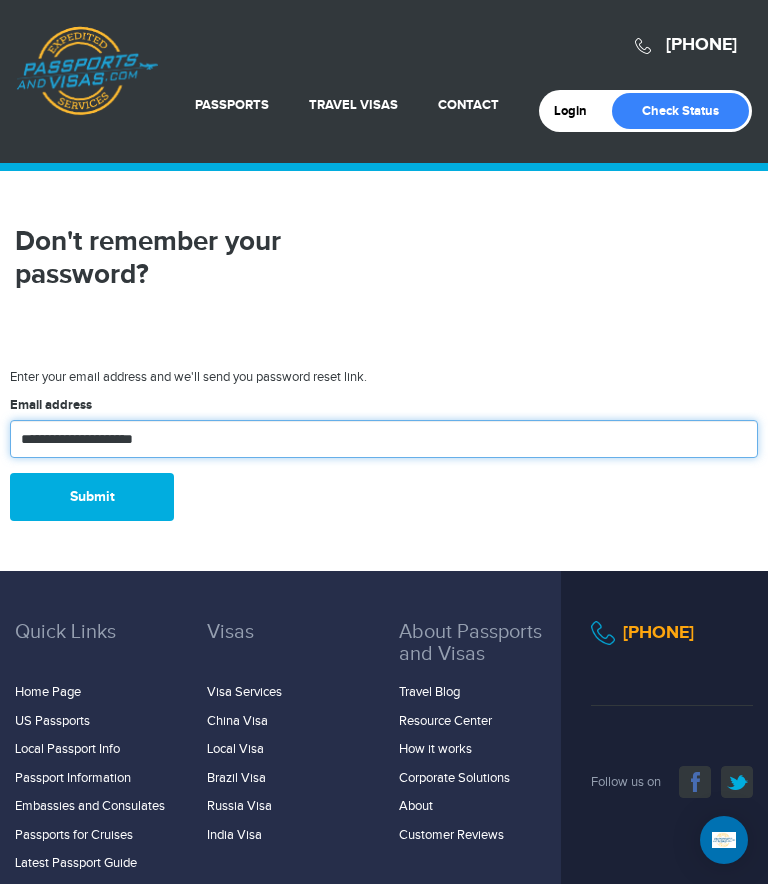 type on "**********" 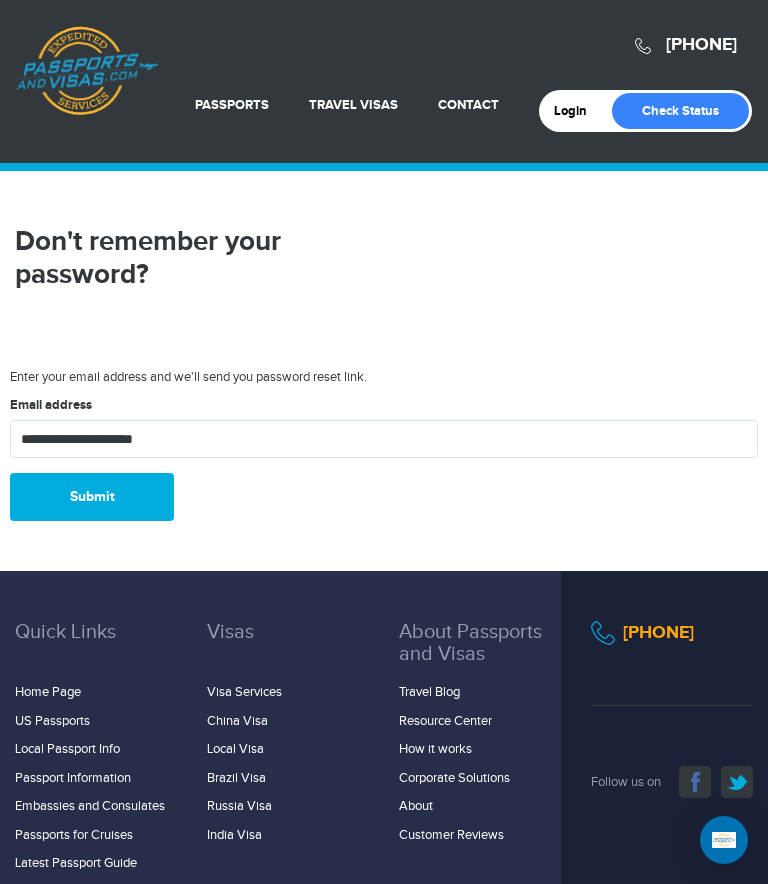 click on "Submit" at bounding box center (92, 497) 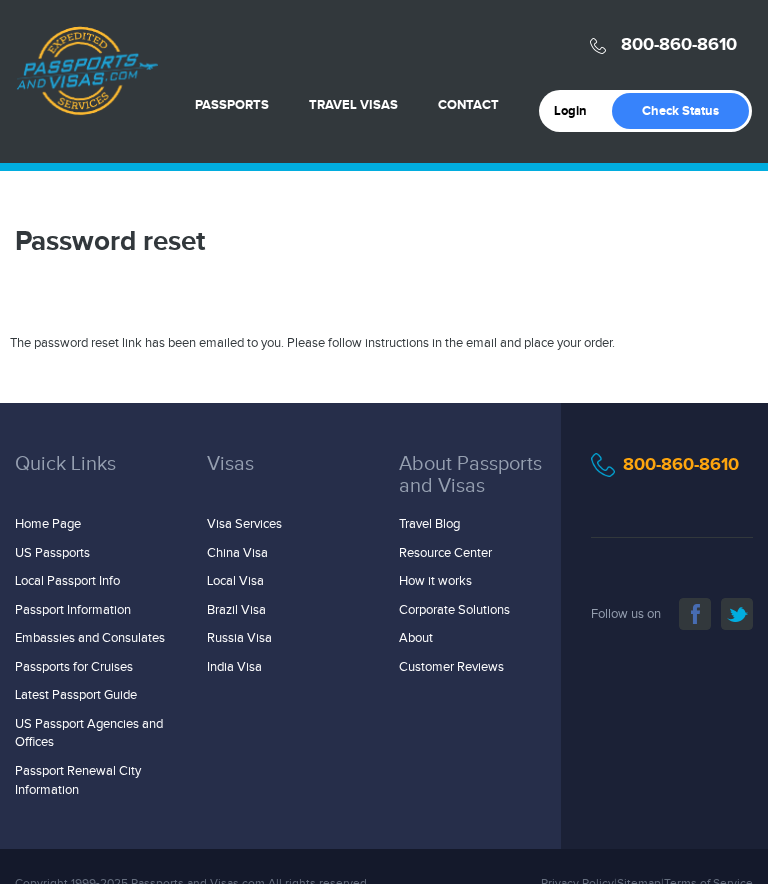 scroll, scrollTop: 0, scrollLeft: 0, axis: both 